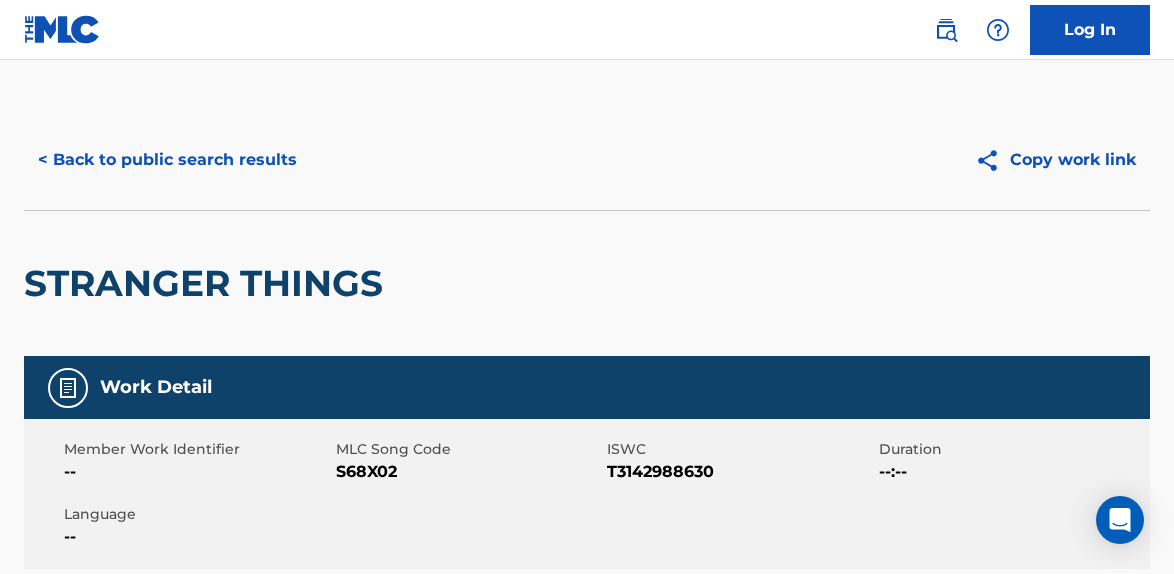scroll, scrollTop: 730, scrollLeft: 0, axis: vertical 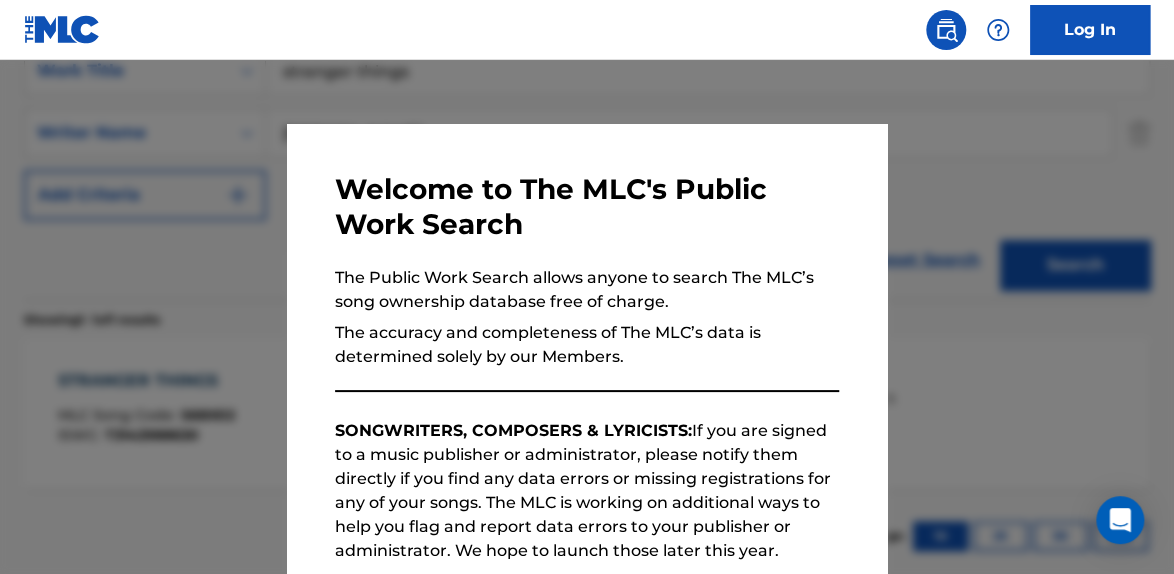 click on "Welcome to The MLC's Public Work Search The Public Work Search allows anyone to search The MLC’s song ownership database free of charge. The accuracy and completeness of The MLC’s data is determined solely by our Members. SONGWRITERS, COMPOSERS & LYRICISTS:  If you are signed to a music publisher or administrator, please notify them directly if you find any data errors or missing registrations for any of your songs. The MLC is working on additional ways to help you flag and report data errors to your publisher or administrator. We hope to launch those later this year. The MLC’s database does  not yet  contain any data about unmatched royalties. We will begin making unmatched royalty data available later this year. Please review the   Musical Works Database Terms of Use If you have any questions, please  contact us . Subscribe to our monthly newsletter! This message will reappear one week after it is closed. Continue" at bounding box center [587, 519] 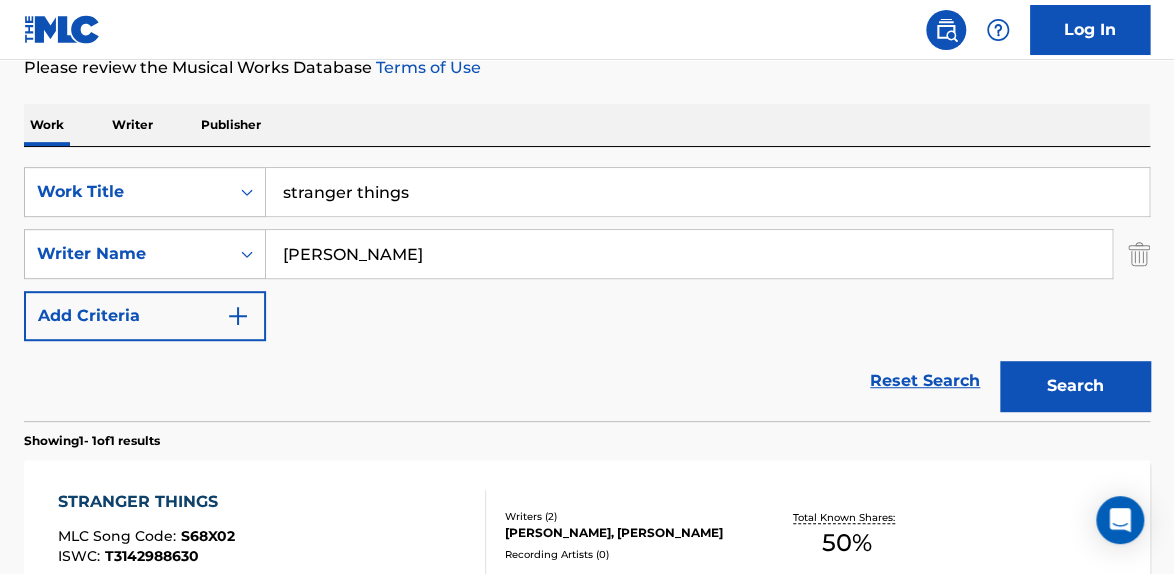 scroll, scrollTop: 279, scrollLeft: 0, axis: vertical 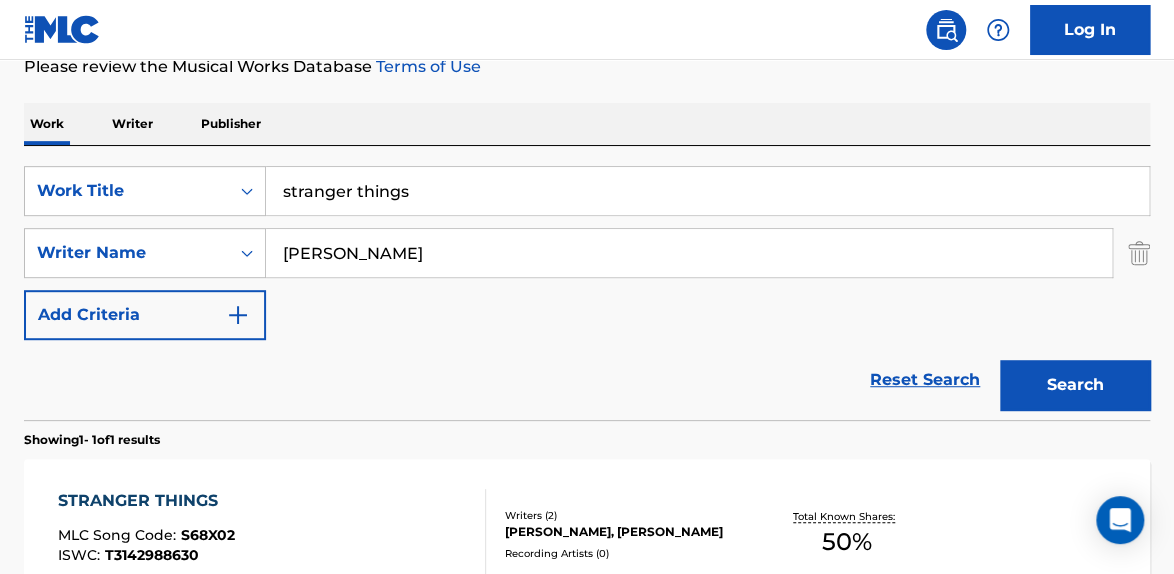 drag, startPoint x: 453, startPoint y: 184, endPoint x: -28, endPoint y: 112, distance: 486.35892 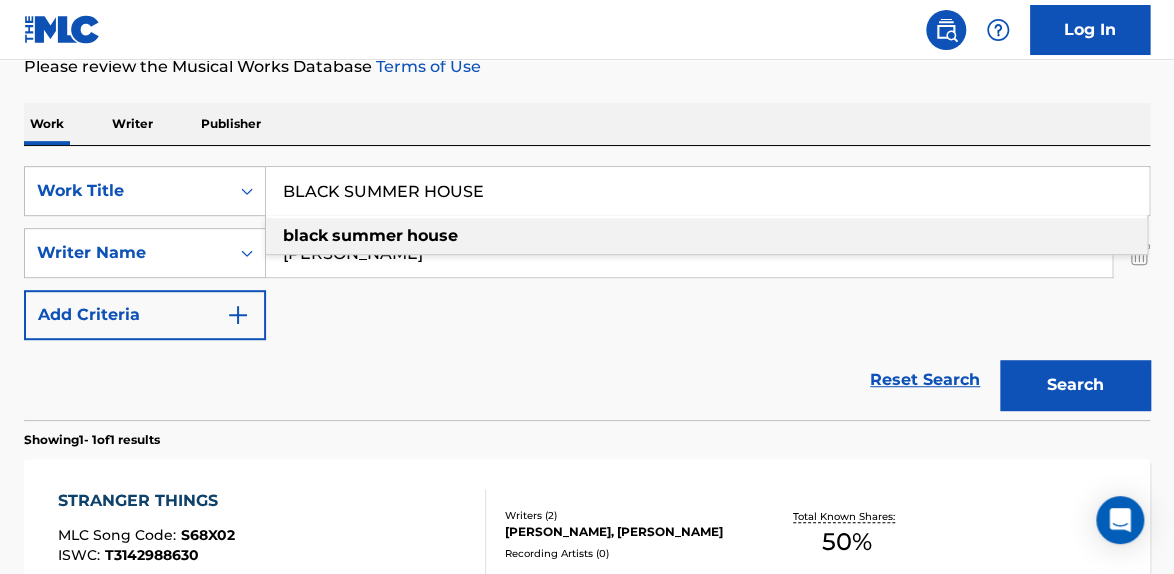 type on "BLACK SUMMER HOUSE" 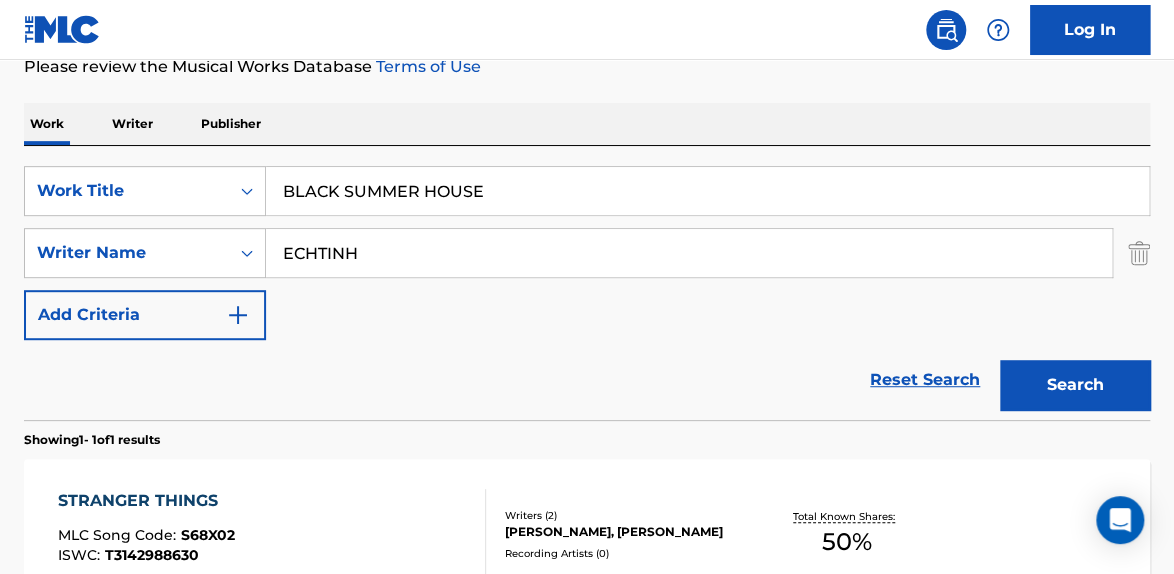 click on "Search" at bounding box center (1075, 385) 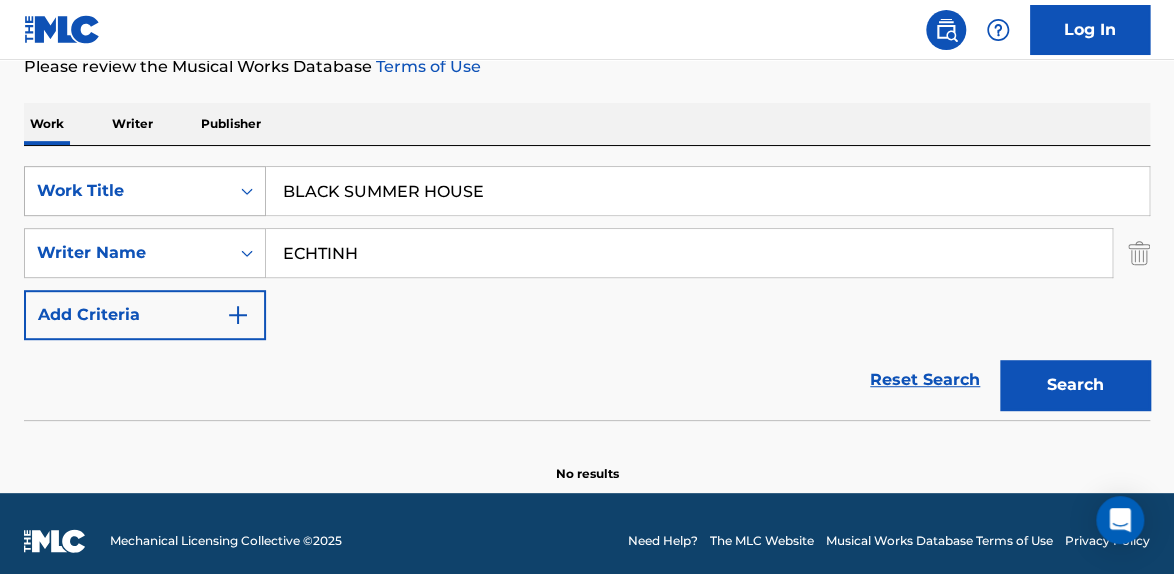 drag, startPoint x: 435, startPoint y: 266, endPoint x: 28, endPoint y: 196, distance: 412.9758 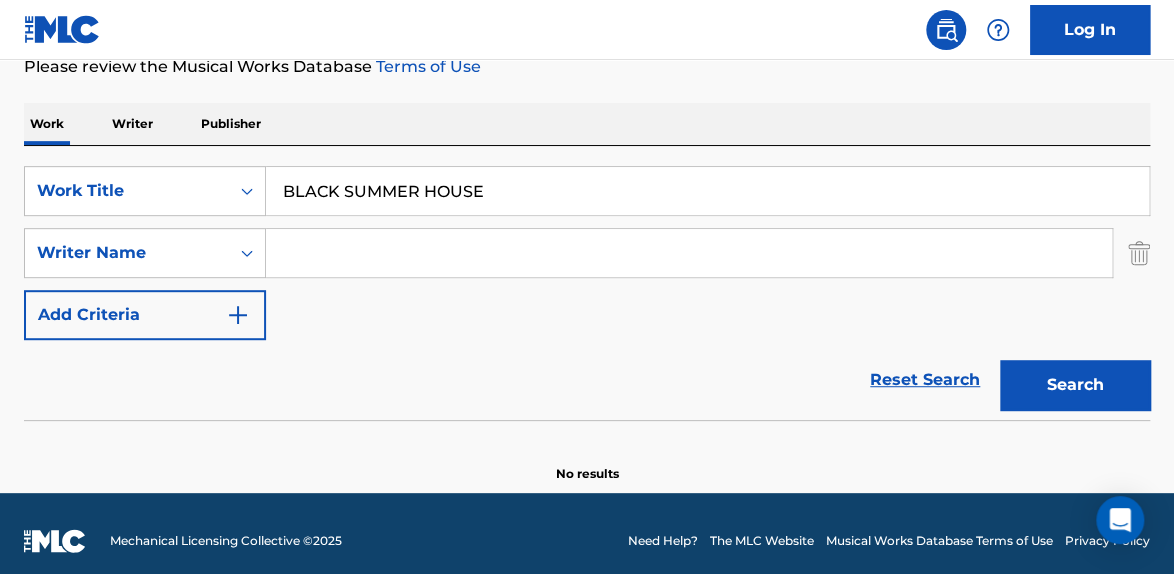 type 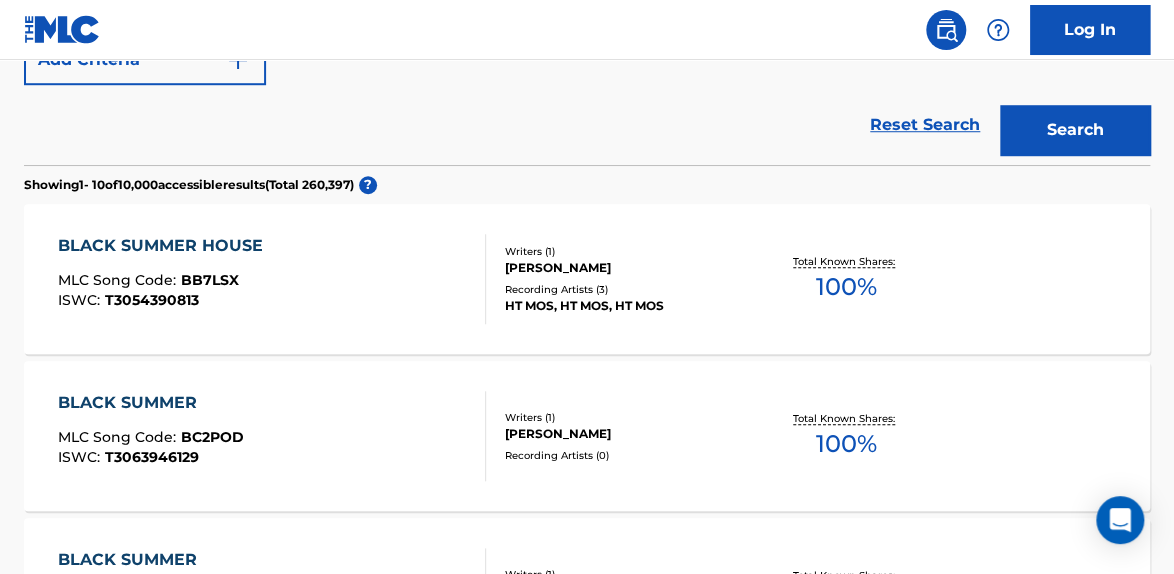 scroll, scrollTop: 540, scrollLeft: 0, axis: vertical 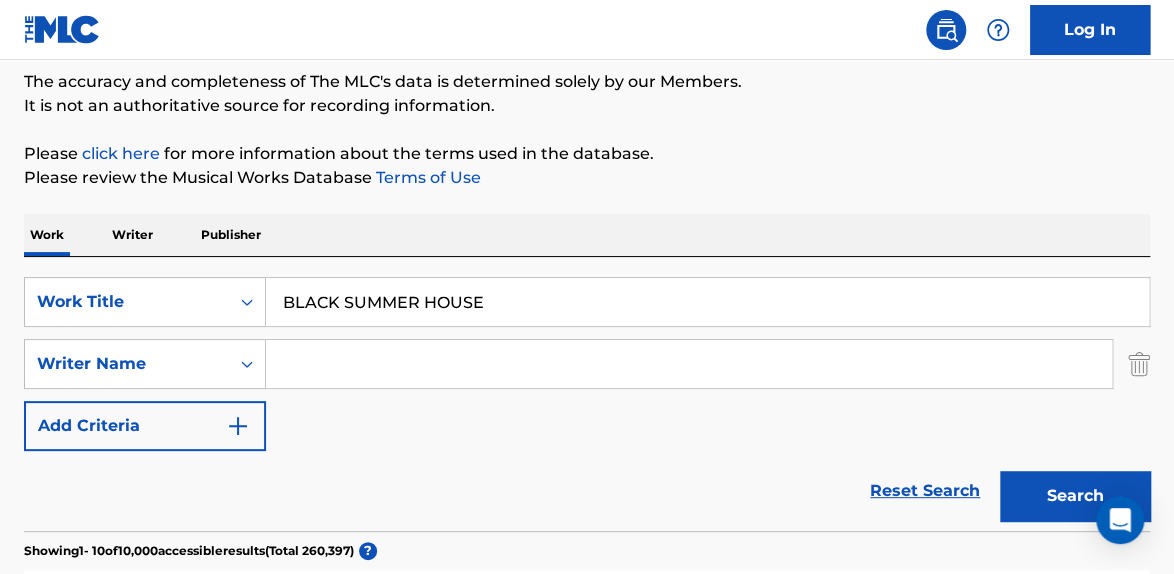 click on "Work Writer Publisher SearchWithCriteria5878ca10-94d2-4b53-a0c1-9f914430706b Work Title BLACK SUMMER HOUSE SearchWithCriteria52461865-acd5-450c-ac73-6dd894ccb093 Writer Name Add Criteria Reset Search Search Showing  1  -   10  of  10,000  accessible  results  (Total   260,397 ) ? BLACK SUMMER HOUSE MLC Song Code : BB7LSX ISWC : T3054390813 Writers ( 1 ) [PERSON_NAME] Recording Artists ( 3 ) HT MOS, HT MOS, HT MOS Total Known Shares: 100 % BLACK SUMMER MLC Song Code : BC2POD ISWC : T3063946129 Writers ( 1 ) [PERSON_NAME] Recording Artists ( 0 ) Total Known Shares: 100 % BLACK SUMMER MLC Song Code : BD2R7R ISWC : T9322748367 Writers ( 1 ) [PERSON_NAME] Recording Artists ( 0 ) Total Known Shares: 100 % BLACK SUMMER MLC Song Code : BC90HH ISWC : Writers ( 2 ) [PERSON_NAME], INCONNU COMPOSITEUR AUTEUR Recording Artists ( 0 ) Total Known Shares: 50 % BLACK SUMMER MLC Song Code : BB3I6Z ISWC : Writers ( 1 ) [PERSON_NAME] СЕРГЕЙ Recording Artists ( 4 ) [PERSON_NAME], [PERSON_NAME], [PERSON_NAME], SERGOLAZ 100 % : BB0UFC :" at bounding box center (587, 1225) 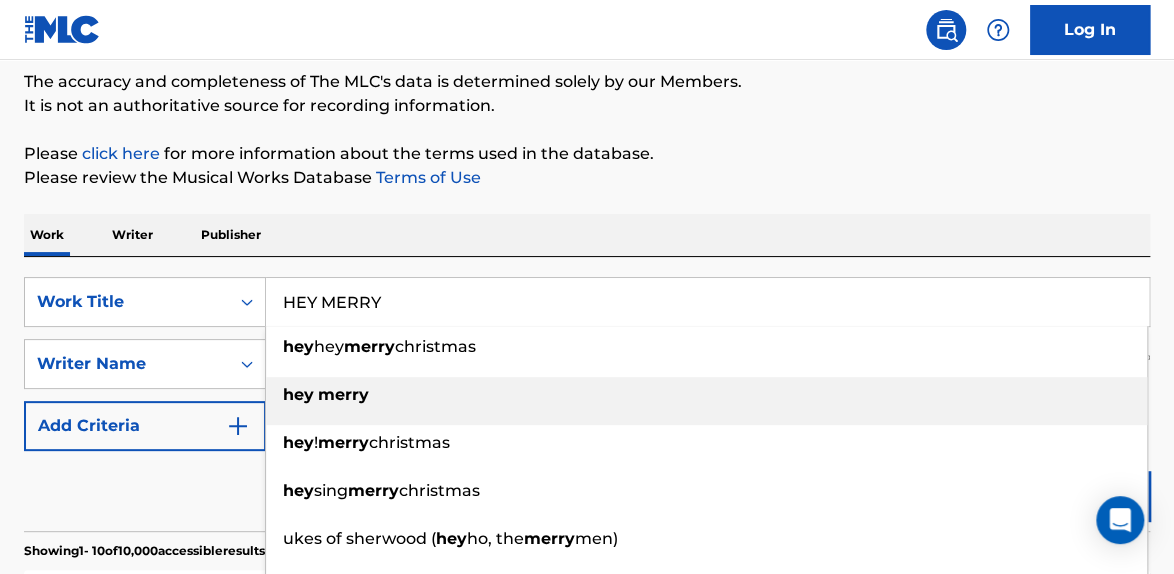 click on "hey" at bounding box center (298, 394) 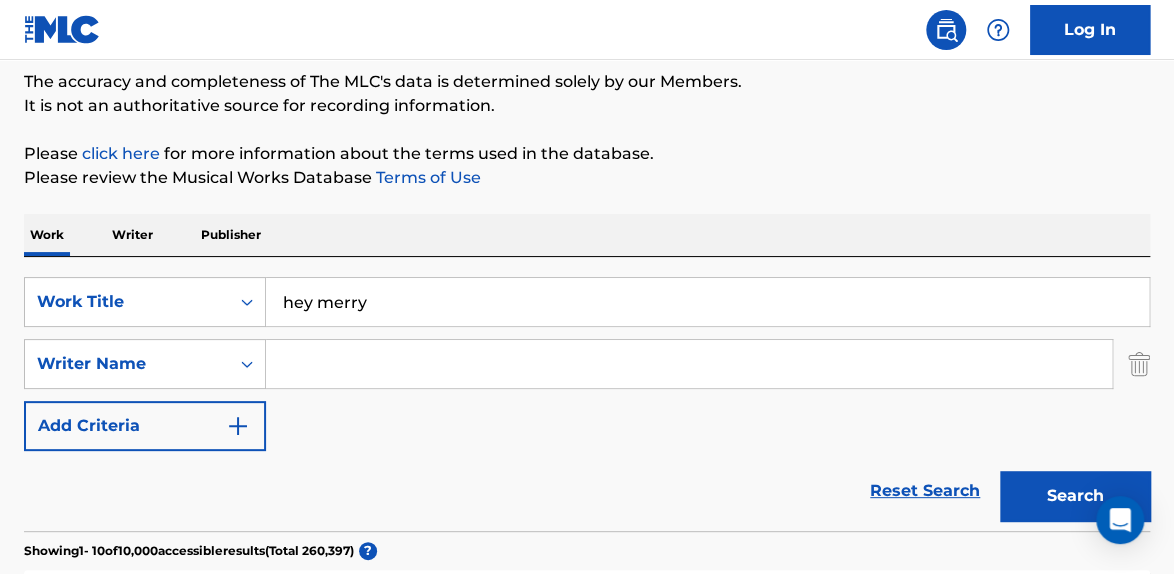 click on "Search" at bounding box center (1075, 496) 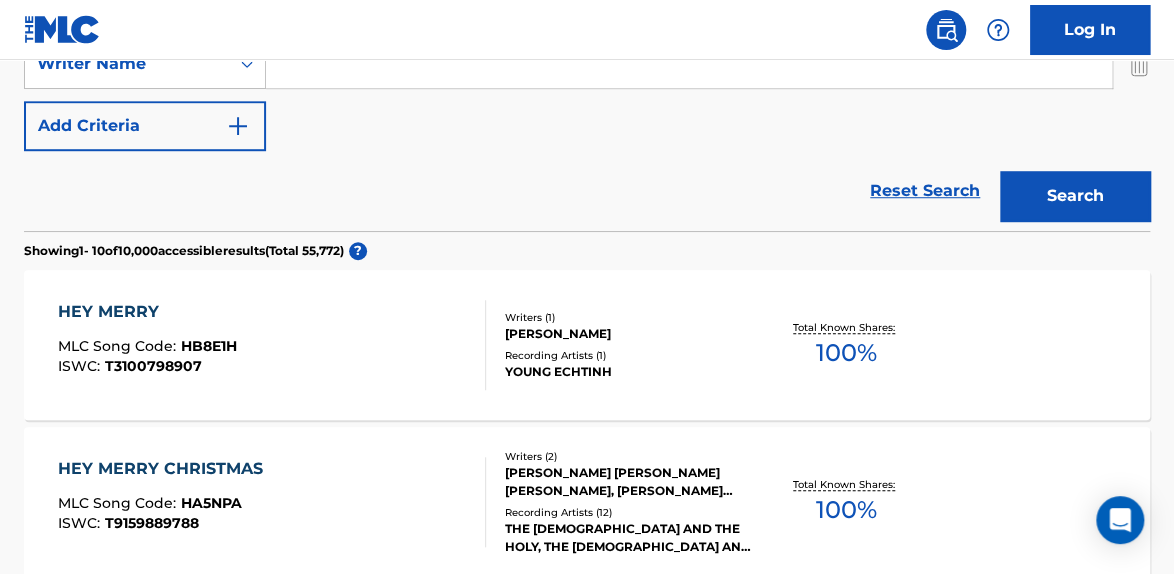 scroll, scrollTop: 503, scrollLeft: 0, axis: vertical 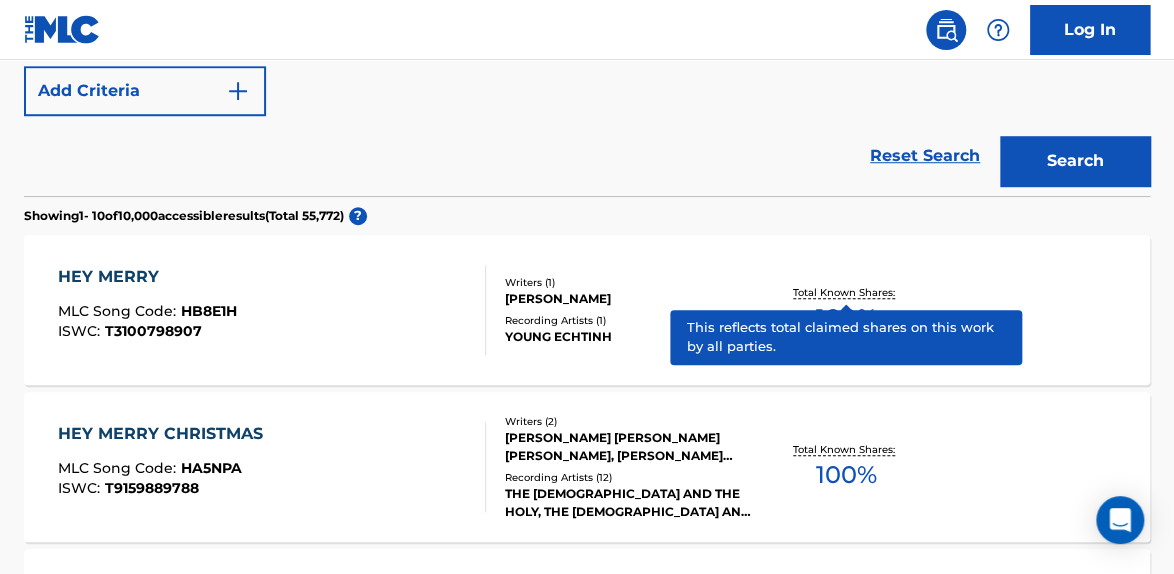 click on "Total Known Shares:" at bounding box center [846, 292] 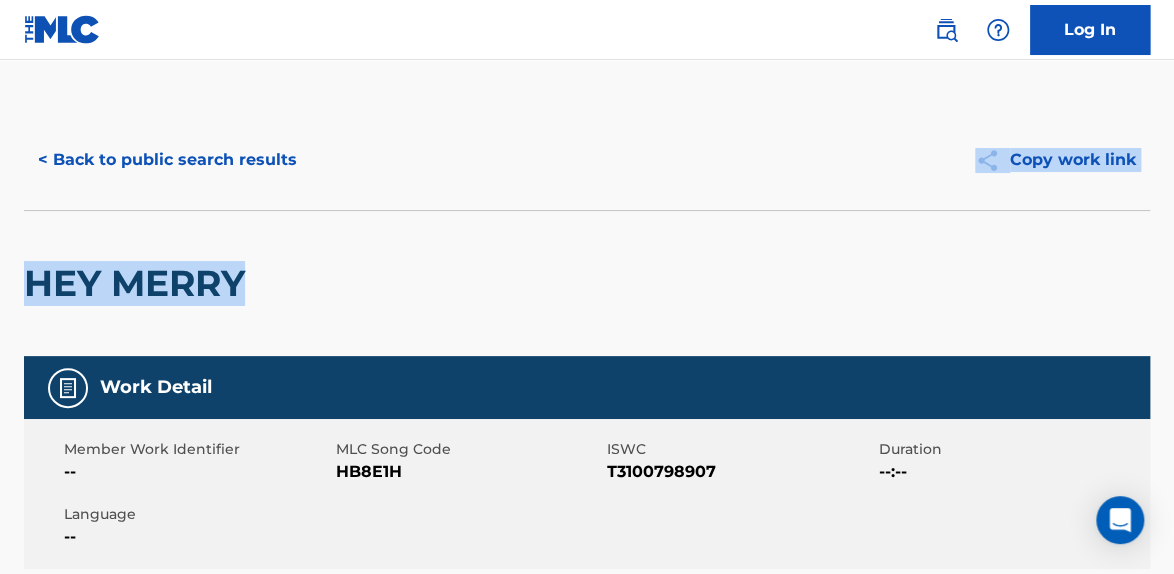 drag, startPoint x: 1172, startPoint y: 139, endPoint x: 1190, endPoint y: 217, distance: 80.04999 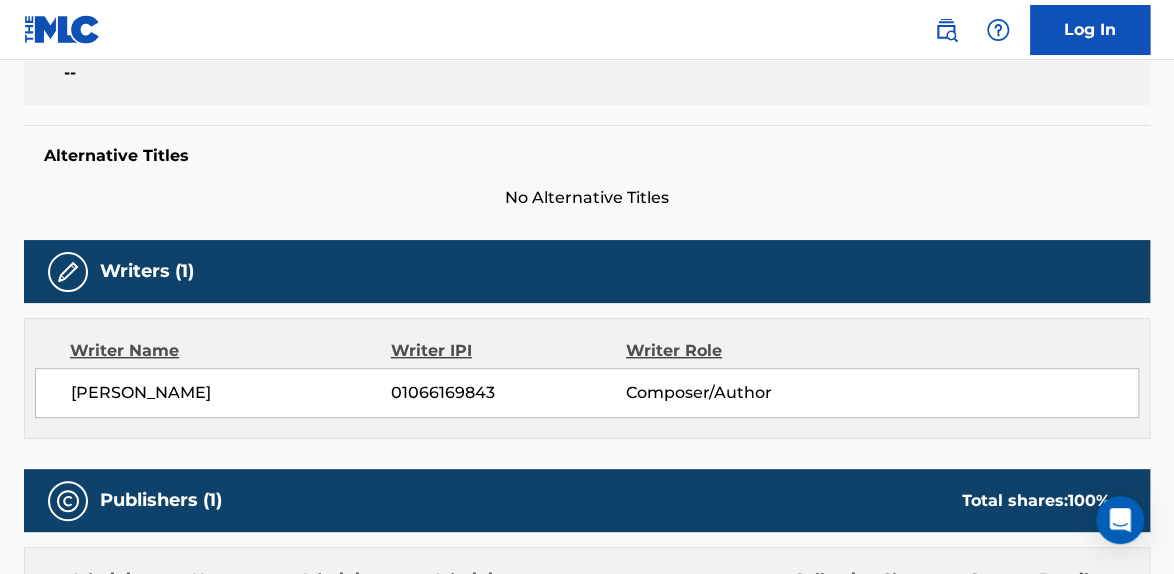 scroll, scrollTop: 462, scrollLeft: 0, axis: vertical 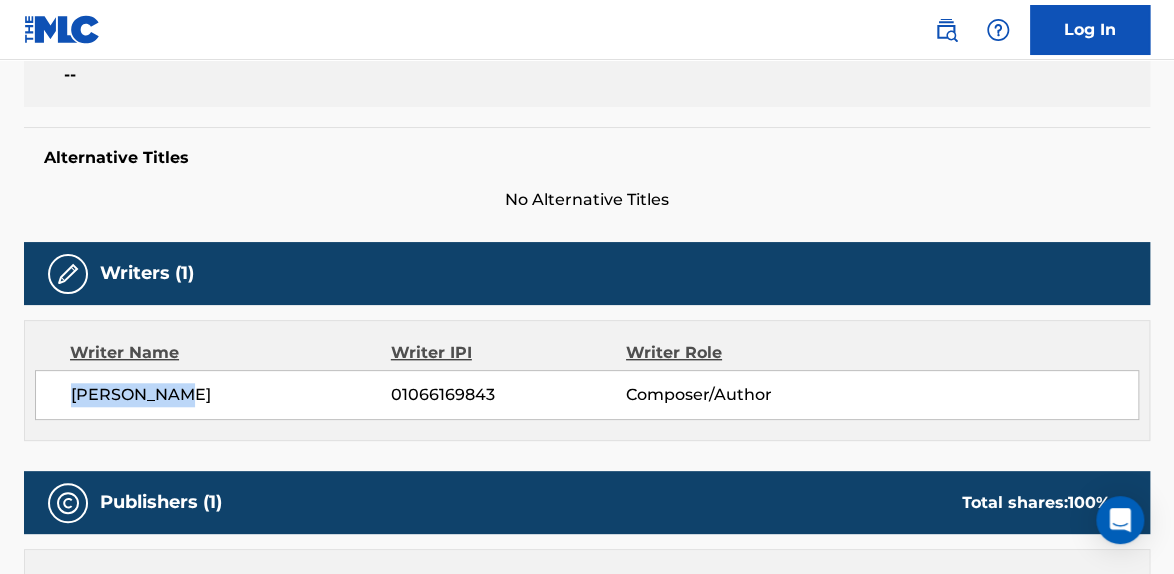 drag, startPoint x: 129, startPoint y: 379, endPoint x: 52, endPoint y: 386, distance: 77.31753 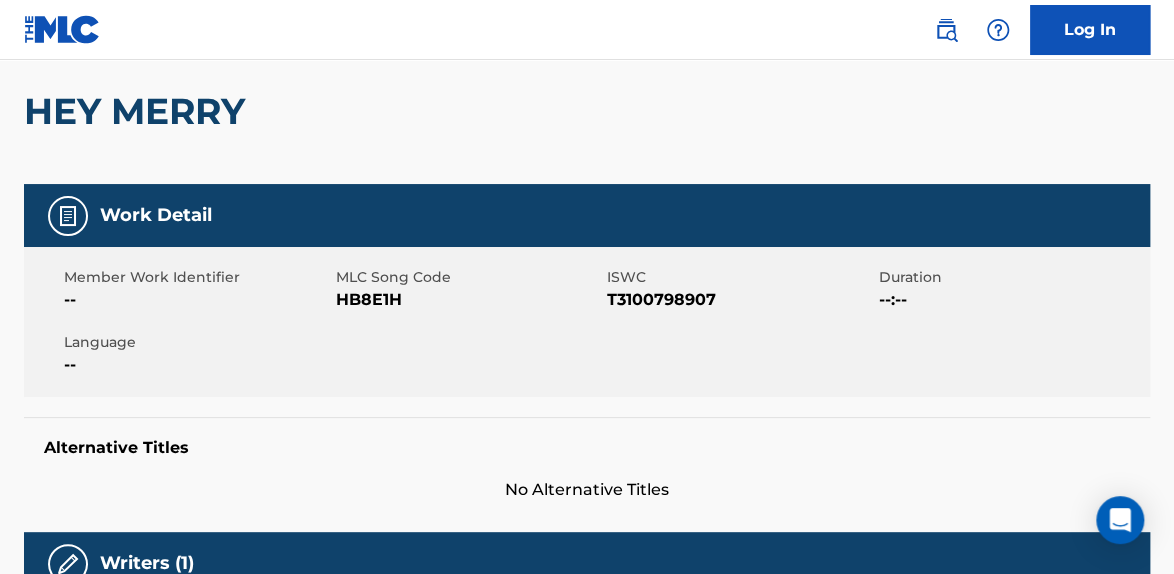 scroll, scrollTop: 0, scrollLeft: 0, axis: both 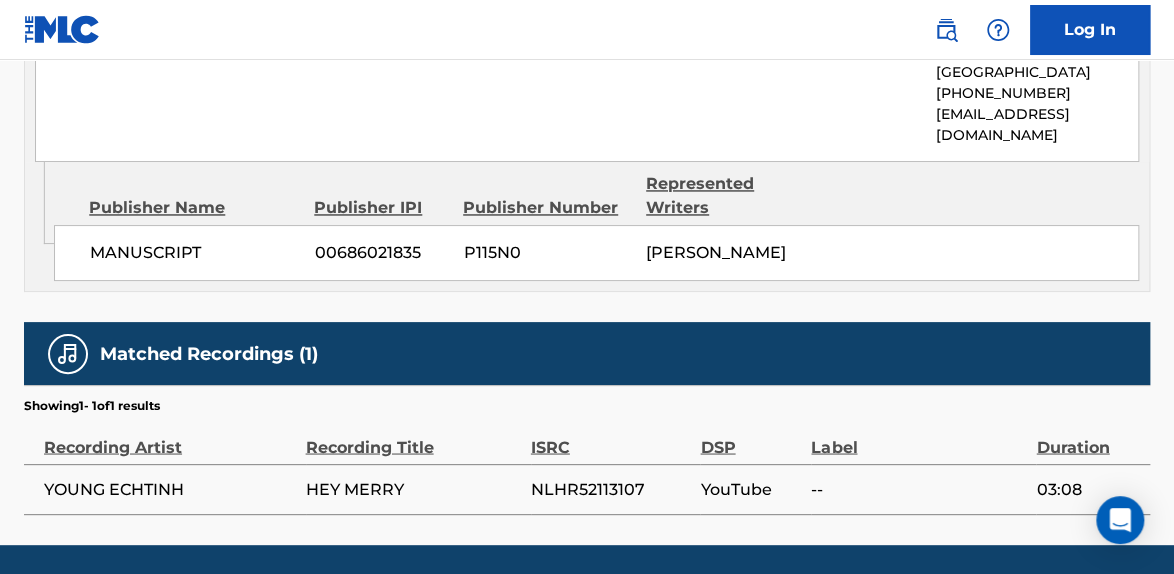 click on "NLHR52113107" at bounding box center [611, 489] 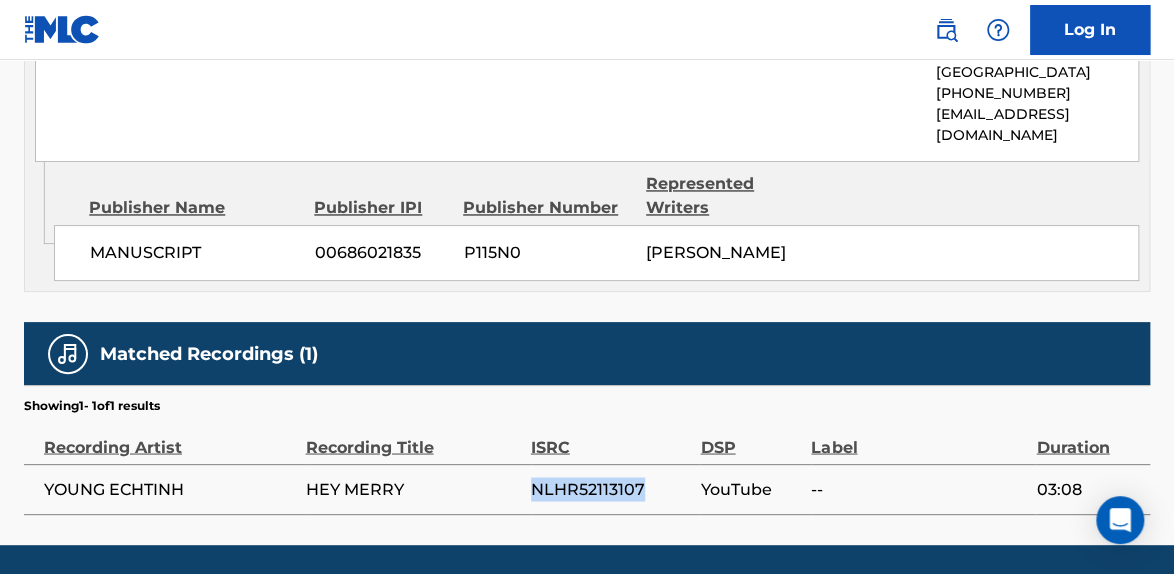 click on "NLHR52113107" at bounding box center (611, 489) 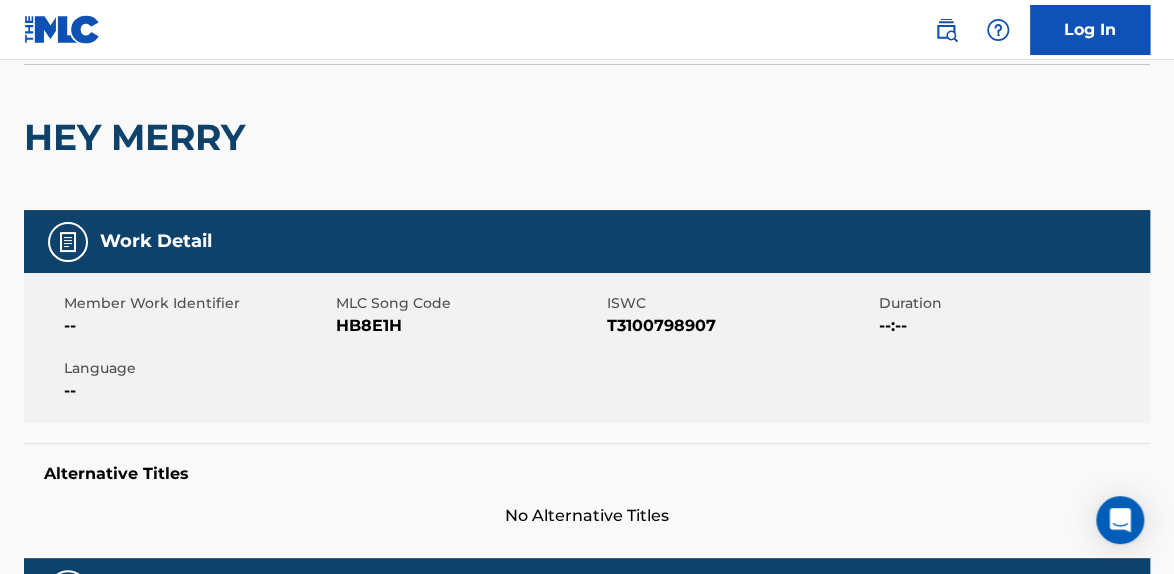 scroll, scrollTop: 85, scrollLeft: 0, axis: vertical 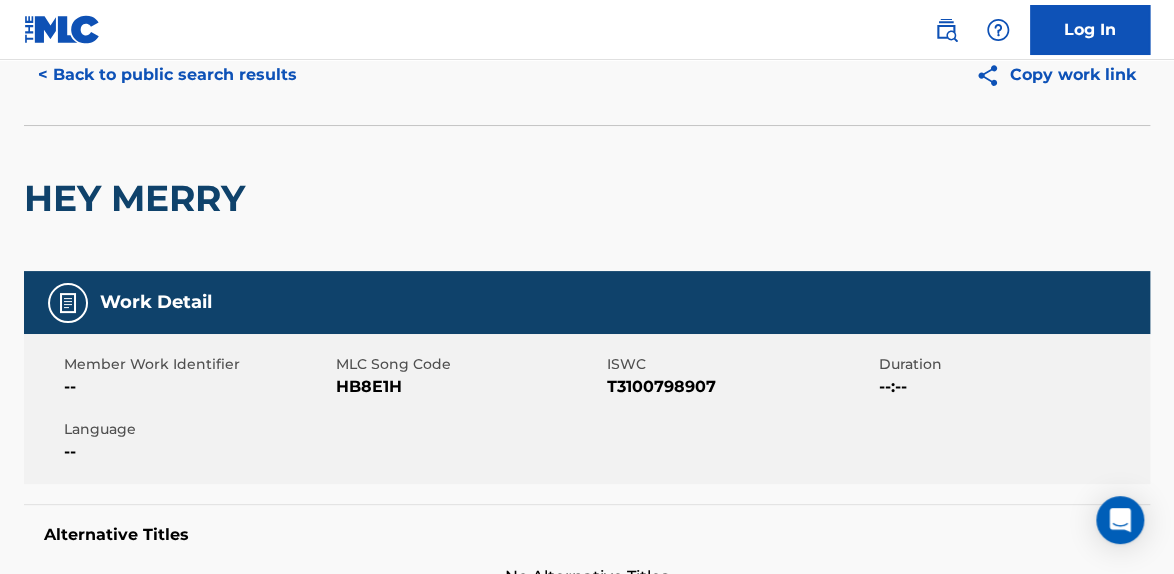 click on "T3100798907" at bounding box center (740, 387) 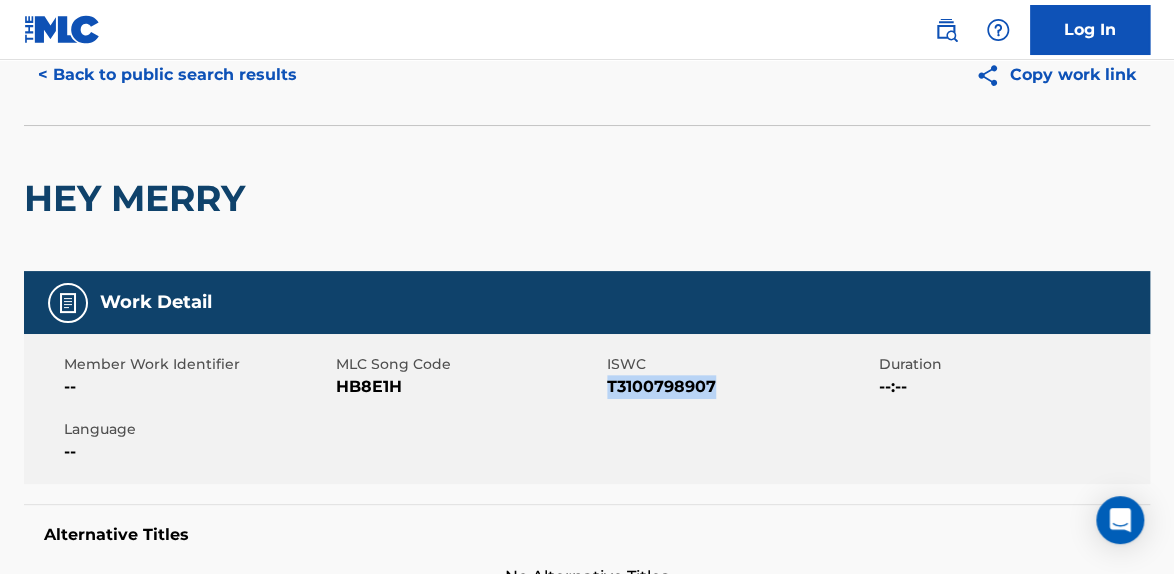 click on "T3100798907" at bounding box center (740, 387) 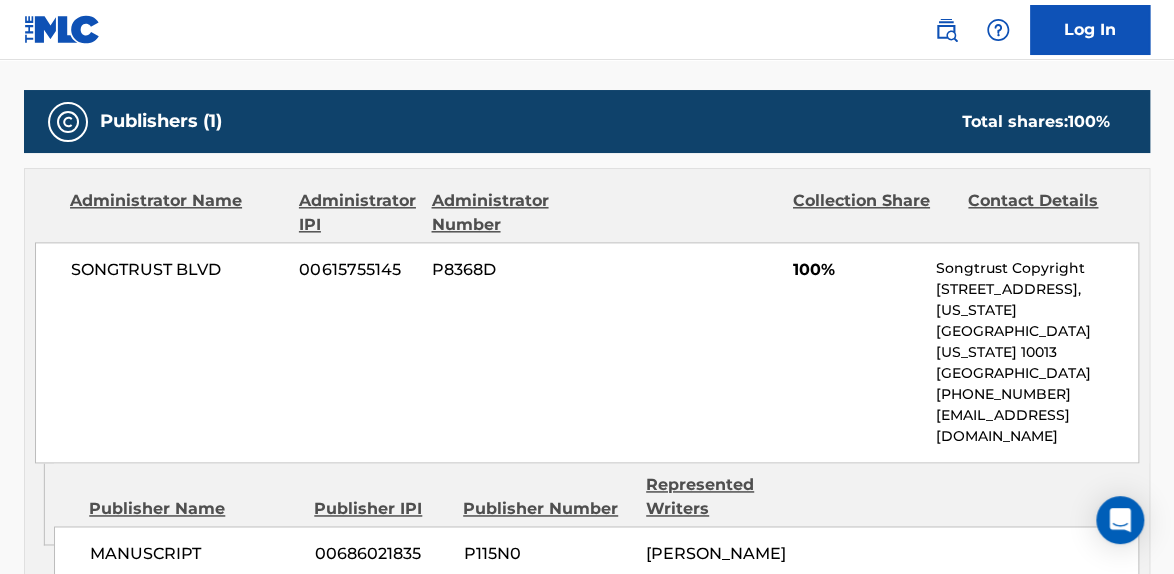 scroll, scrollTop: 835, scrollLeft: 0, axis: vertical 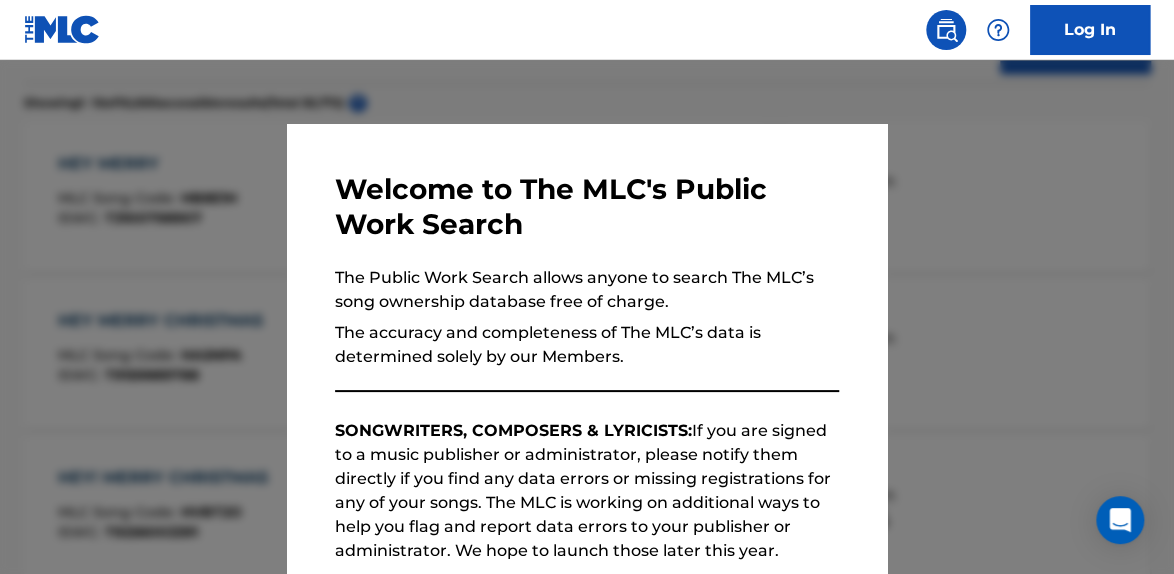 drag, startPoint x: 267, startPoint y: 87, endPoint x: 280, endPoint y: 90, distance: 13.341664 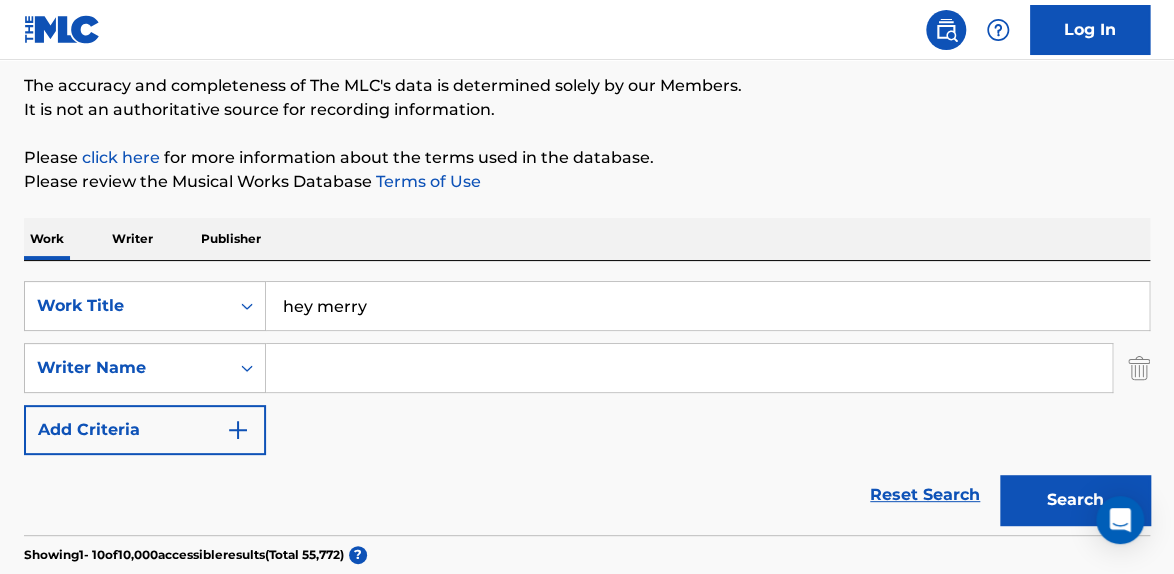 scroll, scrollTop: 0, scrollLeft: 0, axis: both 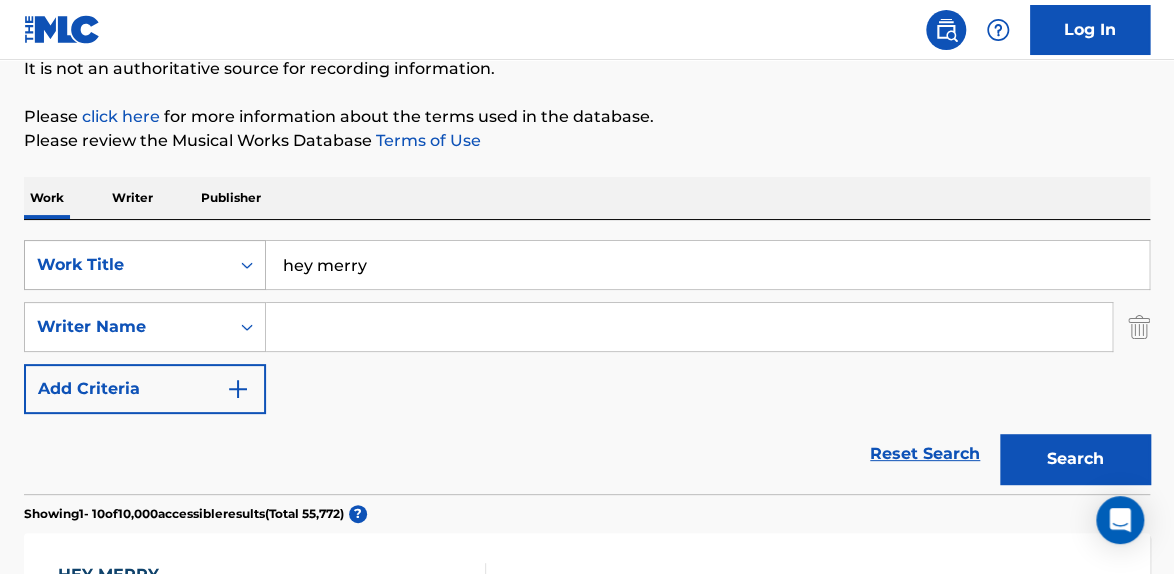 drag, startPoint x: 302, startPoint y: 267, endPoint x: 136, endPoint y: 246, distance: 167.32304 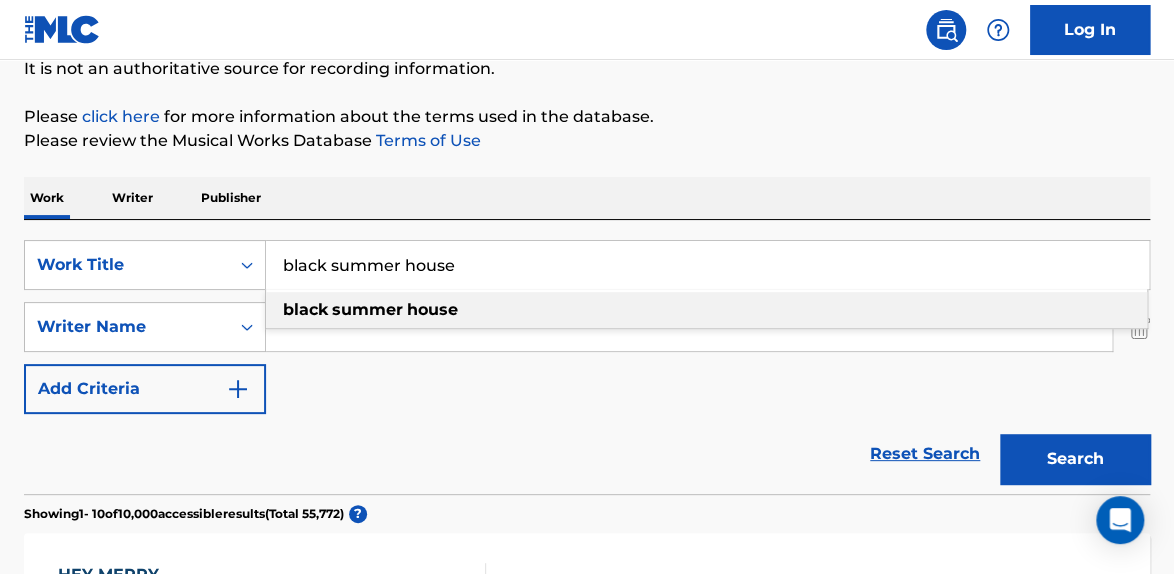 type on "black summer house" 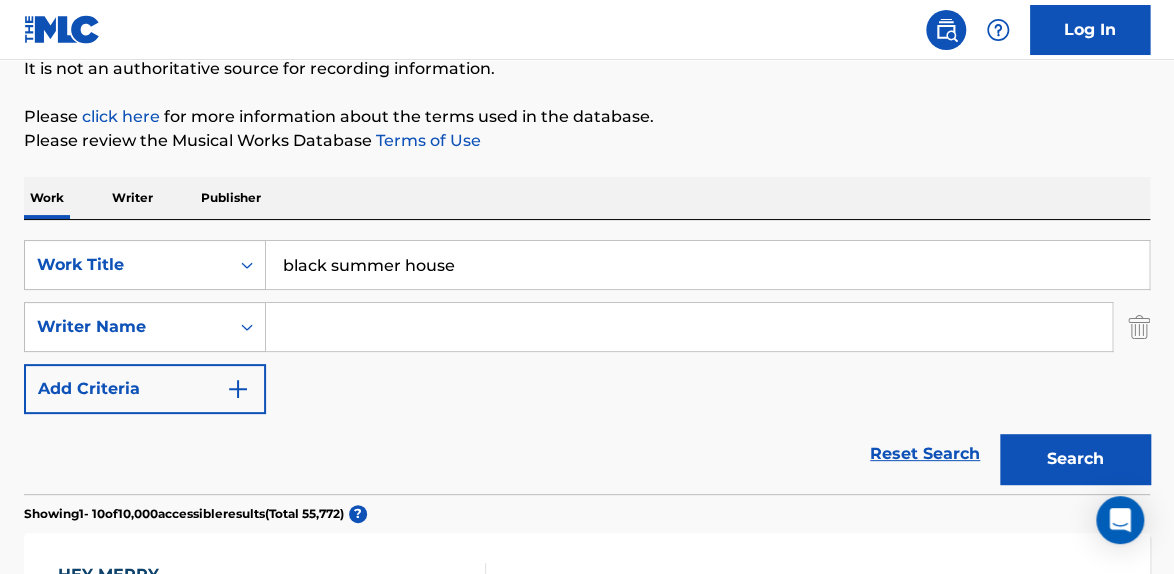 click on "Search" at bounding box center [1075, 459] 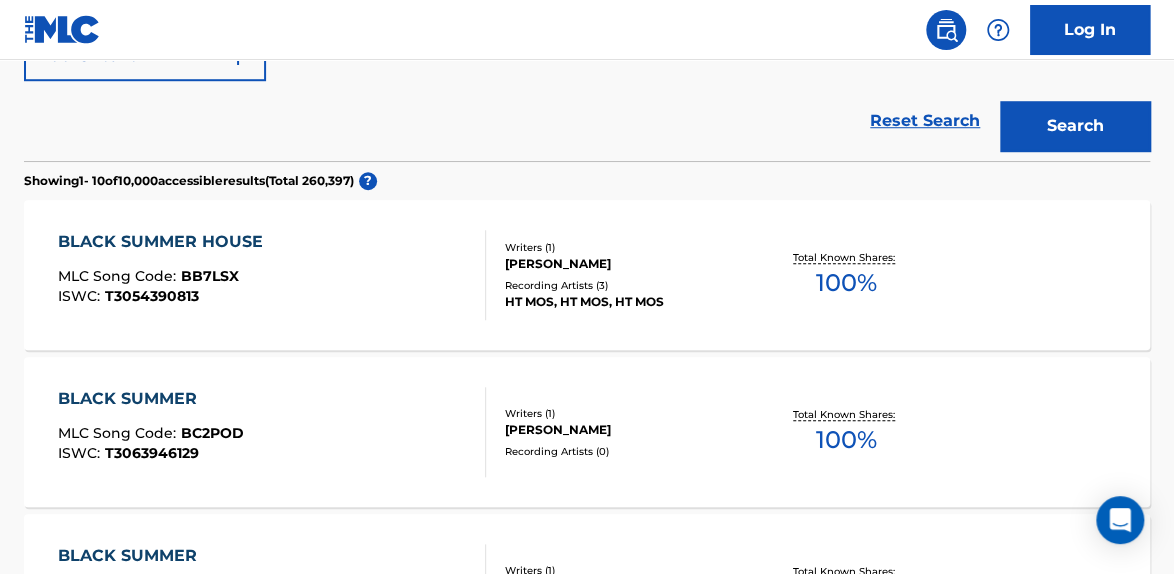 scroll, scrollTop: 534, scrollLeft: 0, axis: vertical 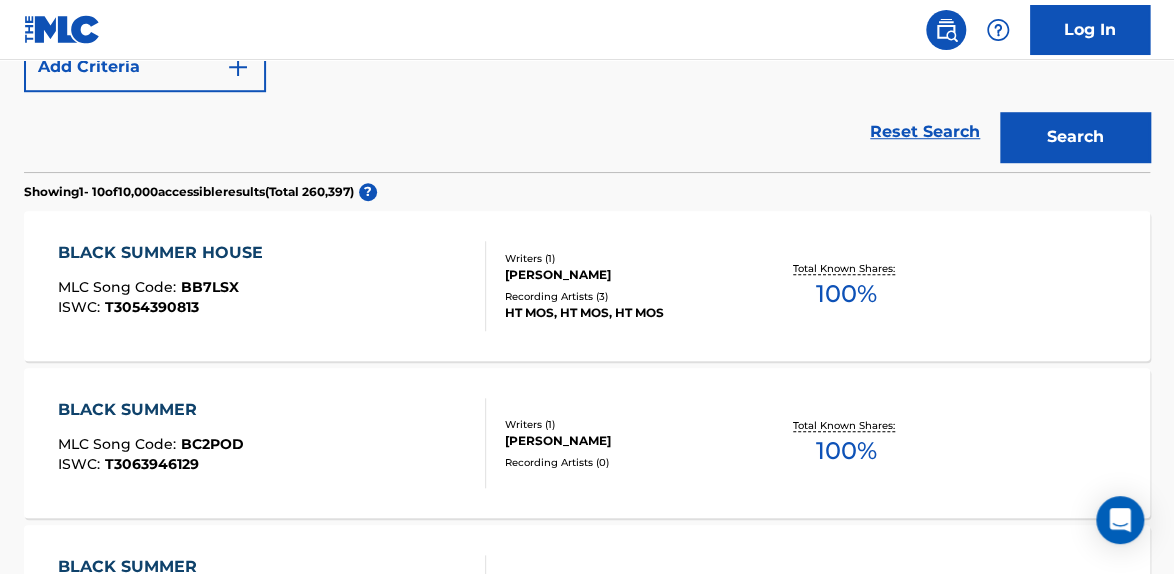 click on "100 %" at bounding box center [846, 294] 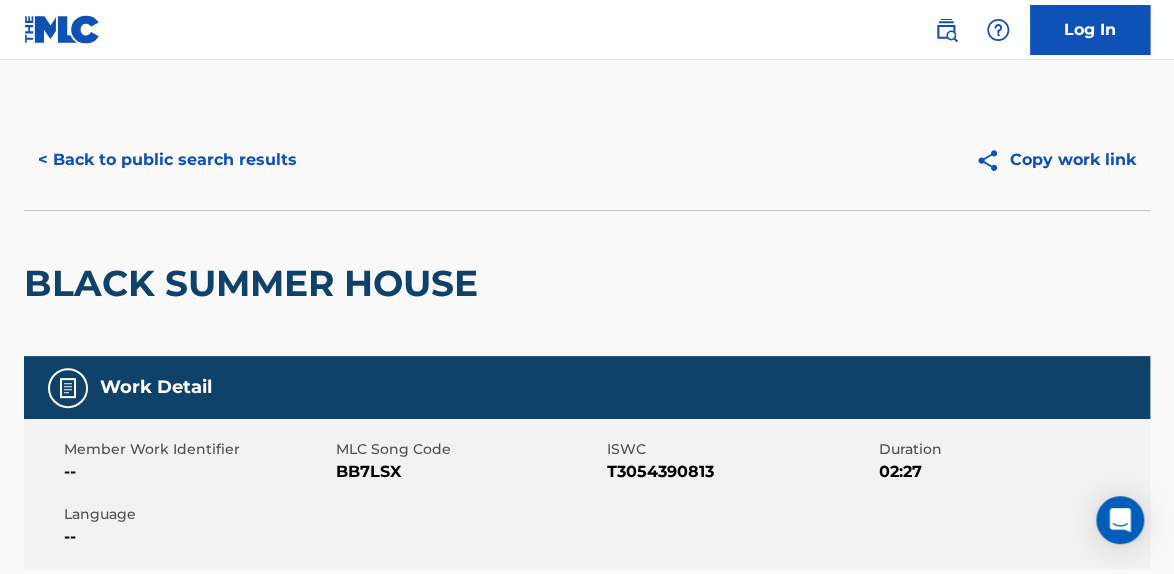 click on "T3054390813" at bounding box center (740, 472) 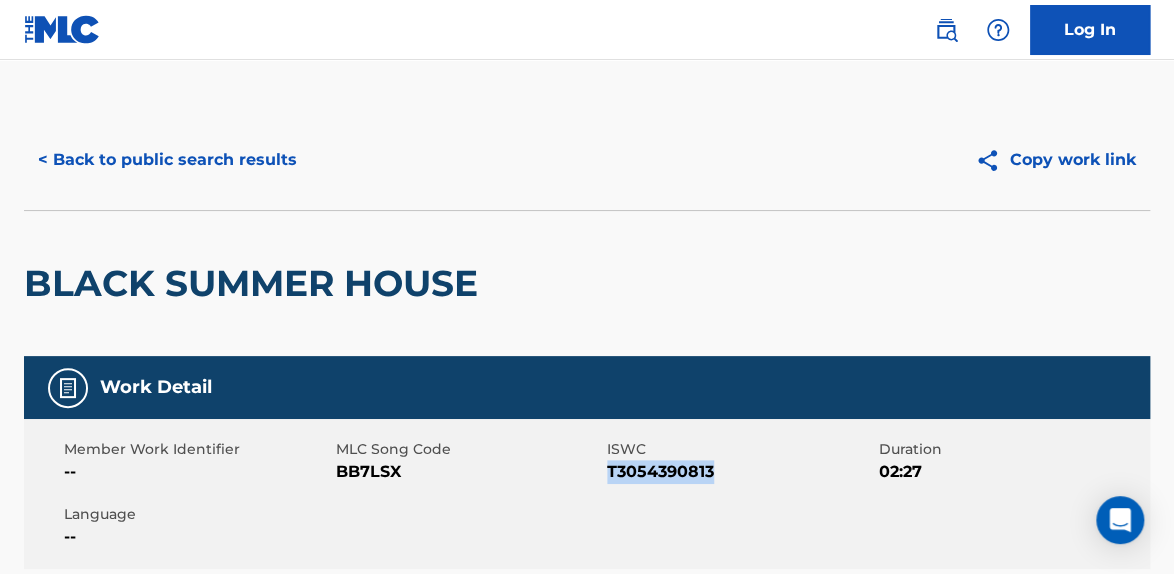 click on "T3054390813" at bounding box center (740, 472) 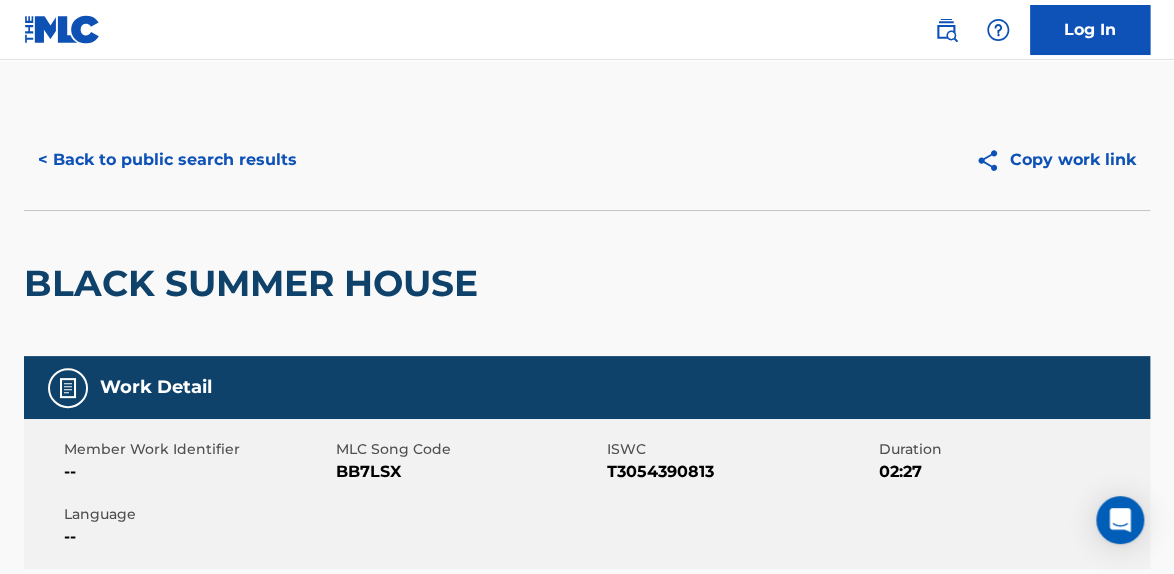 click on "< Back to public search results Copy work link BLACK SUMMER HOUSE     Work Detail   Member Work Identifier -- MLC Song Code BB7LSX ISWC T3054390813 Duration 02:27 Language -- Alternative Titles No Alternative Titles Writers   (1) Writer Name Writer IPI Writer Role [PERSON_NAME] 01066169843 Composer/Author Publishers   (1) Total shares:  100 % Administrator Name Administrator IPI Administrator Number Collection Share Contact Details SONGTRUST BLVD 00615755145 P8368D 100% Songtrust Copyright [STREET_ADDRESS][US_STATE][US_STATE] [PHONE_NUMBER] [EMAIL_ADDRESS][DOMAIN_NAME] Admin Original Publisher Connecting Line Publisher Name Publisher IPI Publisher Number Represented Writers MANUSCRIPT 00686021835 P115N0 [PERSON_NAME] Total shares:  100 % Matched Recordings   (3) Showing  1  -   3  of  3   results   Recording Artist Recording Title ISRC DSP Label Duration HT MOS BLACK SUMMER HOUSE QZMEV2099808 Apple Music HT MOS 02:28 HT MOS BLACK SUMMER HOUSE QZMEV2099808 Apple Music HT MOS 02:28 HT MOS" at bounding box center [587, 934] 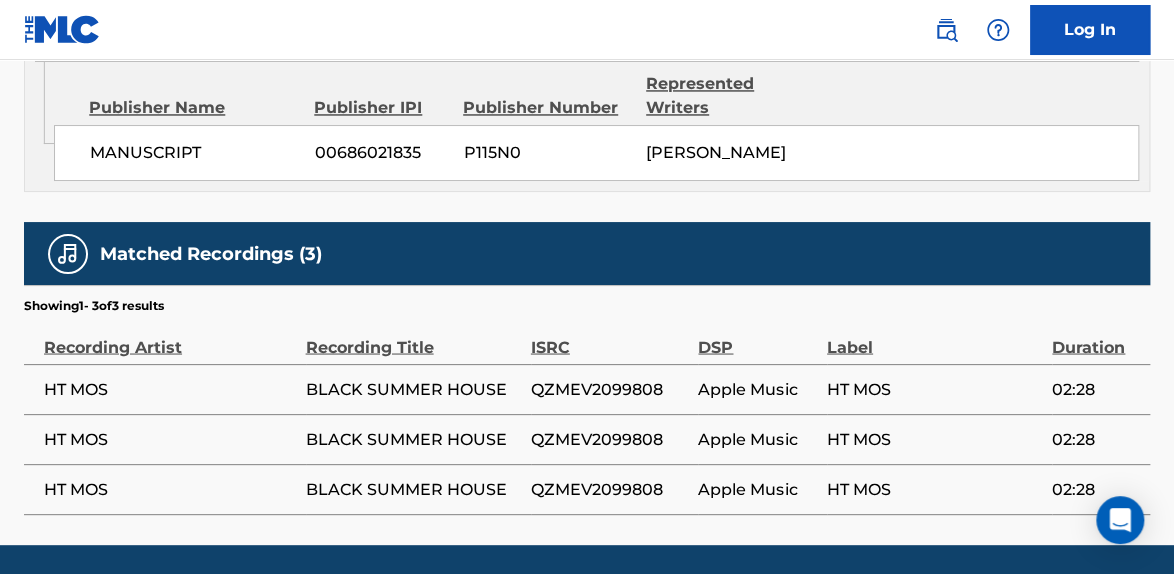 scroll, scrollTop: 1239, scrollLeft: 0, axis: vertical 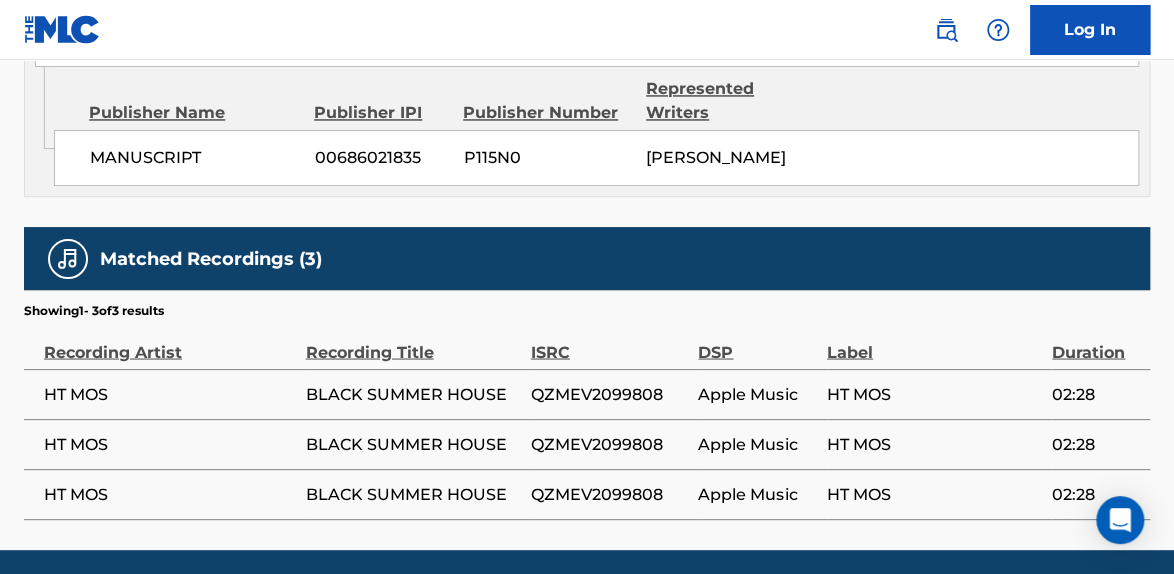 click on "QZMEV2099808" at bounding box center (610, 394) 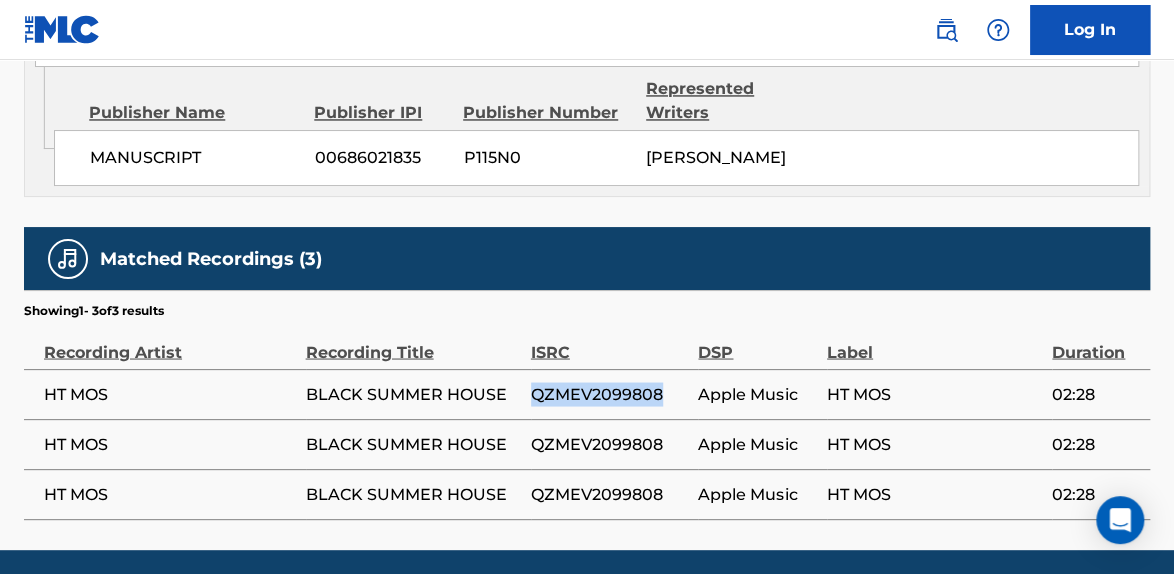 click on "QZMEV2099808" at bounding box center [610, 394] 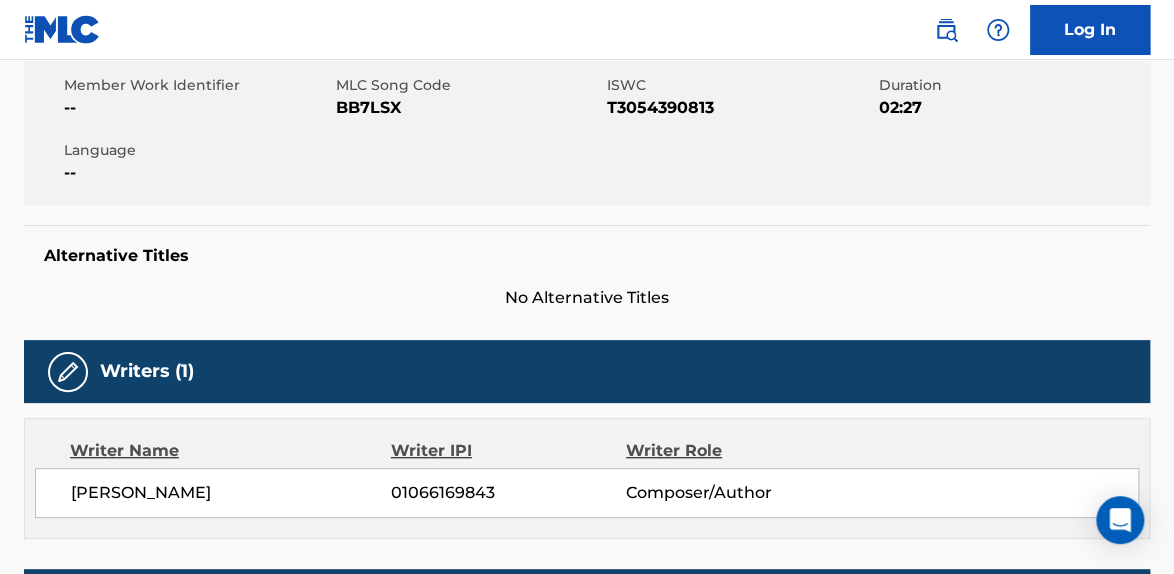 scroll, scrollTop: 1239, scrollLeft: 0, axis: vertical 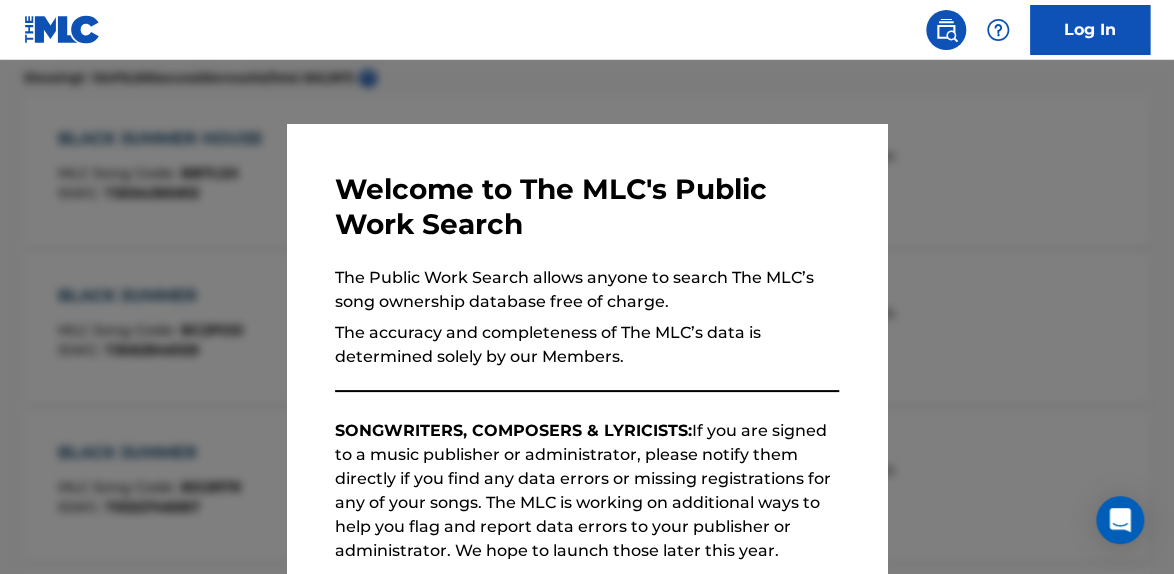 click at bounding box center [587, 347] 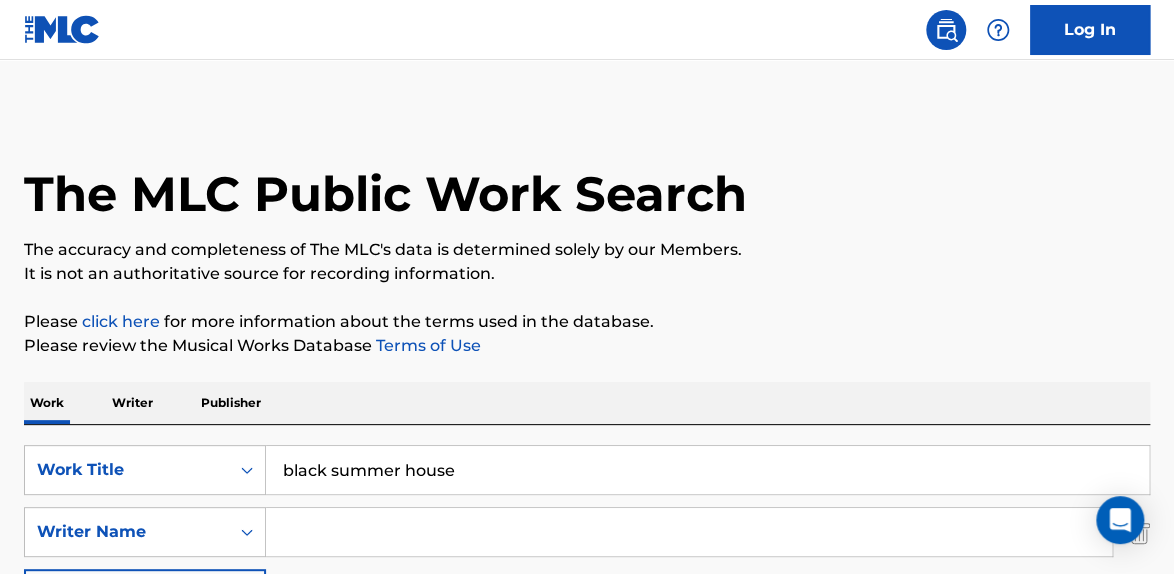 scroll, scrollTop: 62, scrollLeft: 0, axis: vertical 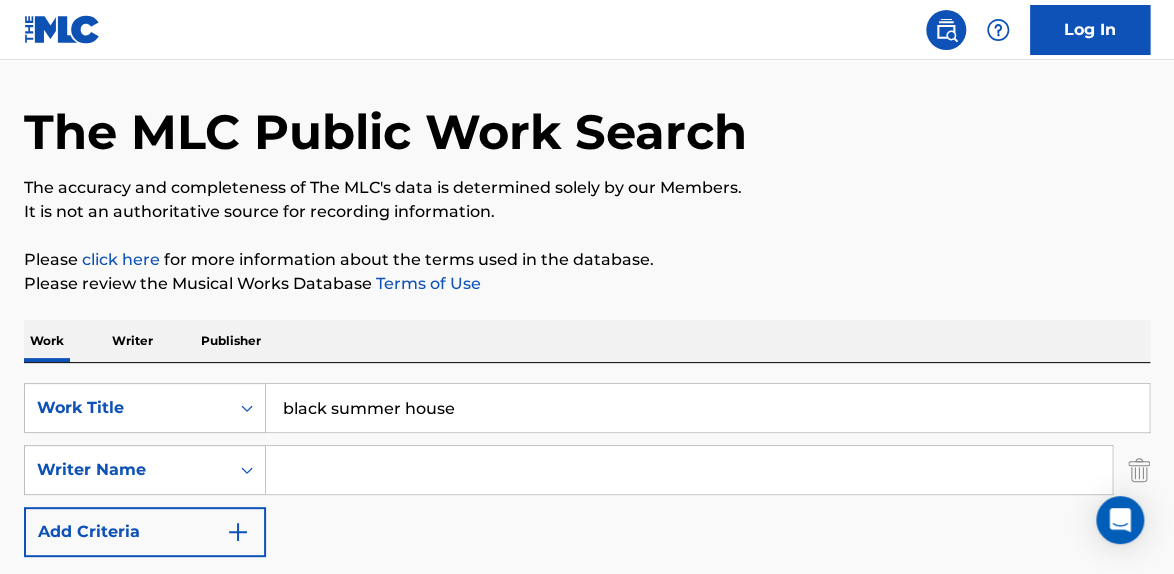 drag, startPoint x: 512, startPoint y: 397, endPoint x: 11, endPoint y: 306, distance: 509.19742 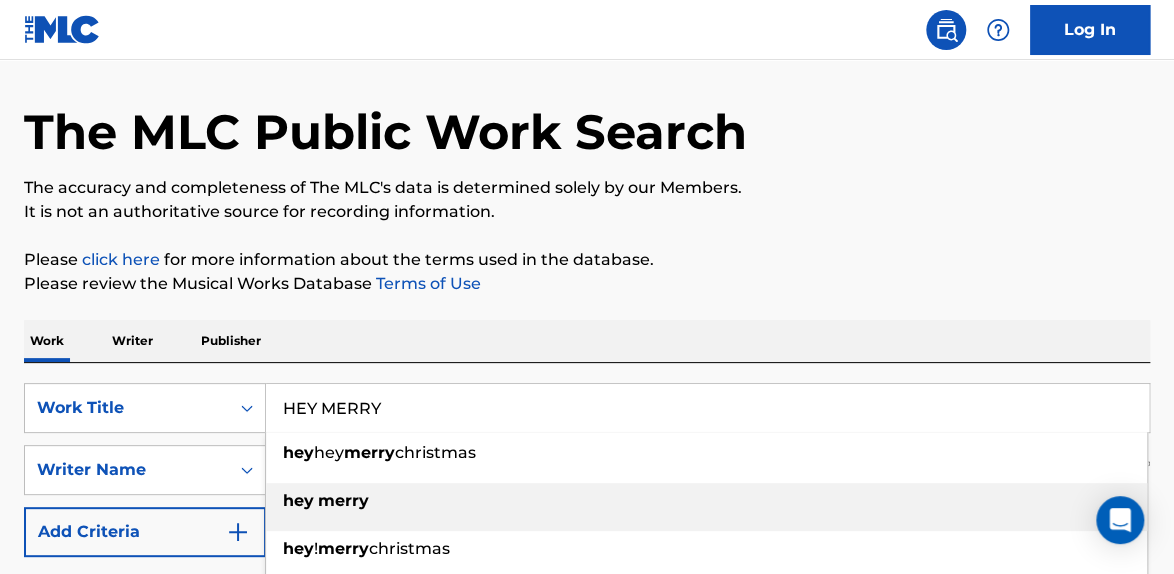 click on "merry" at bounding box center (343, 500) 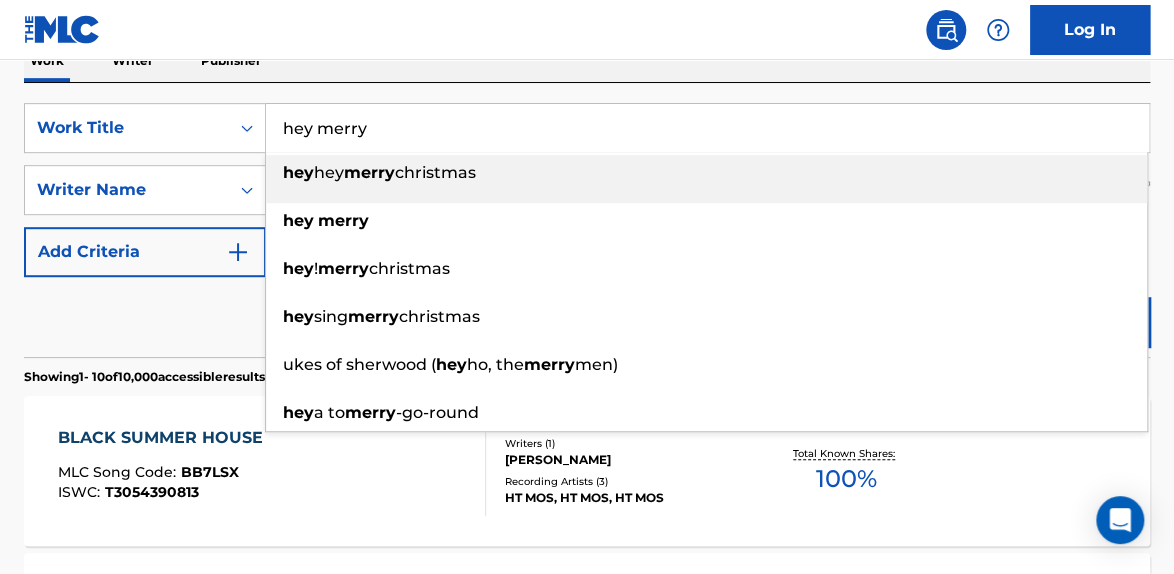 scroll, scrollTop: 346, scrollLeft: 0, axis: vertical 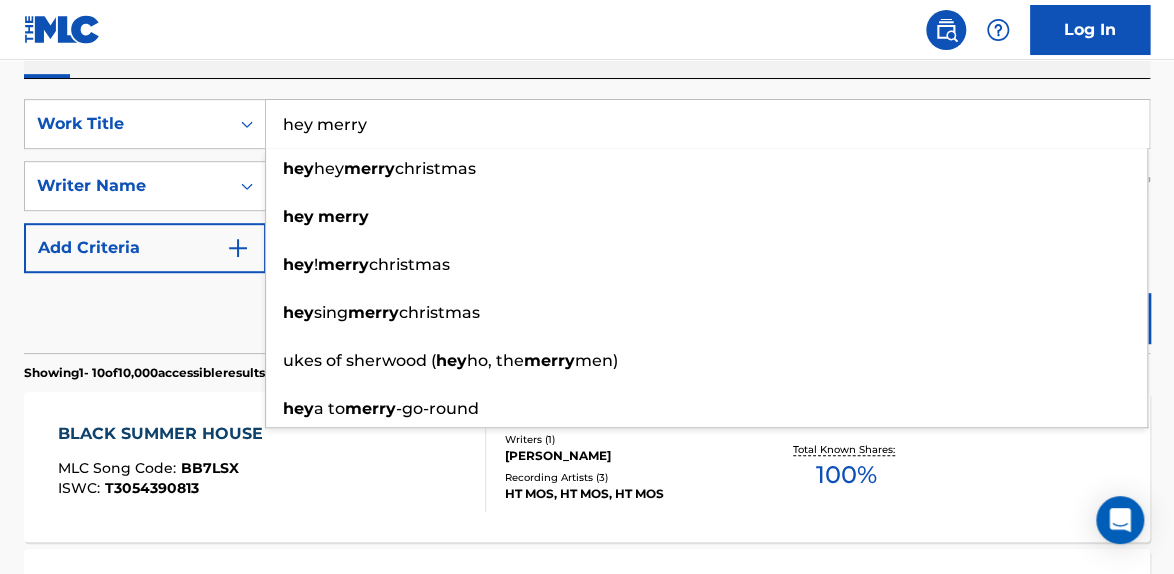 click on "Work Writer Publisher" at bounding box center (587, 57) 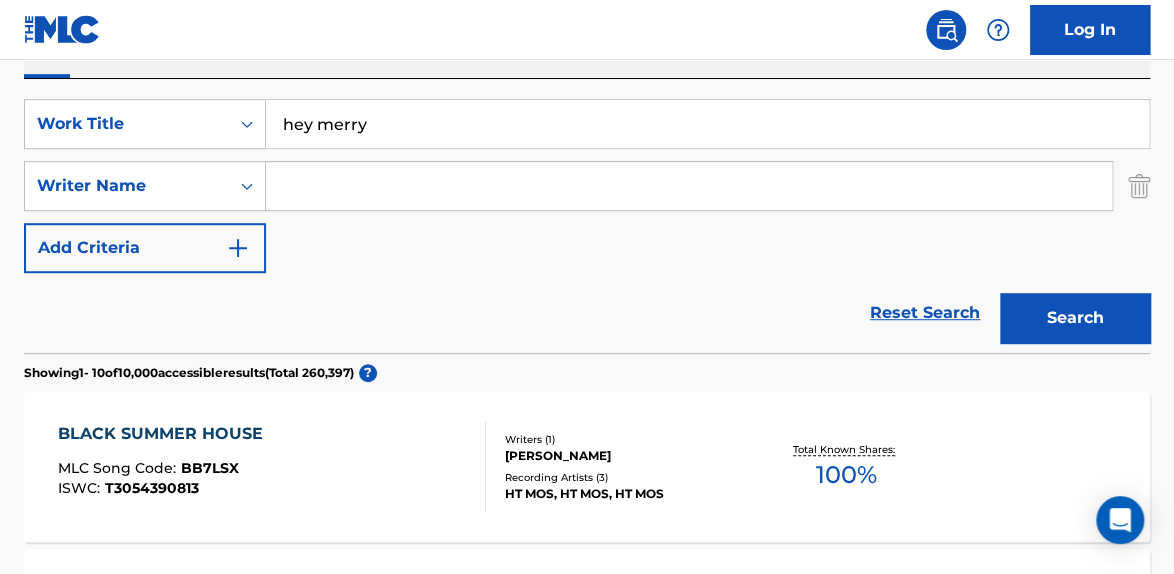 click on "Search" at bounding box center (1075, 318) 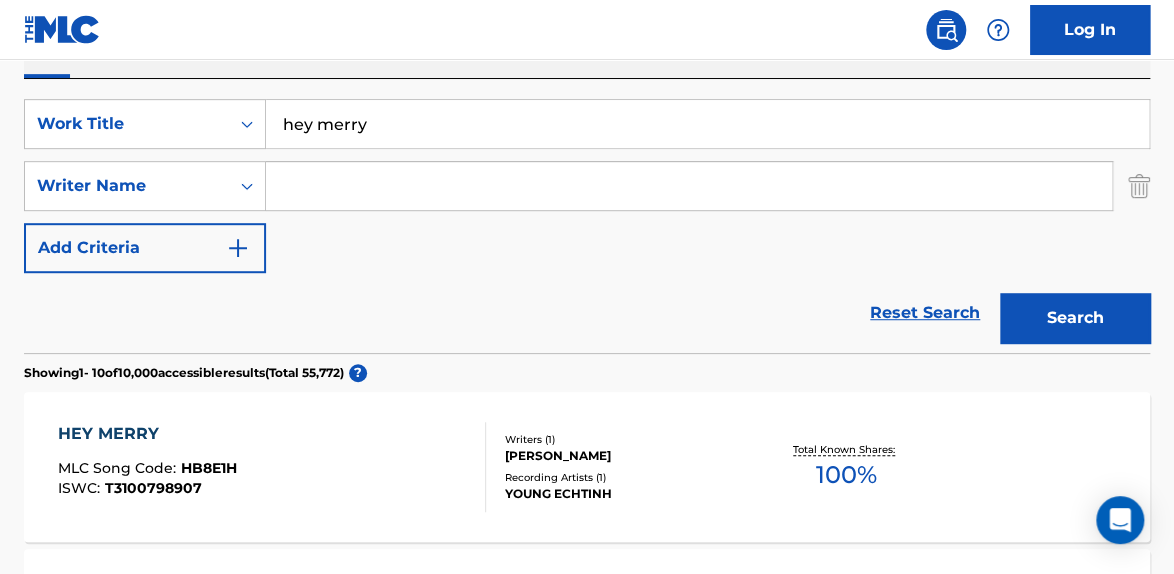 click on "Total Known Shares: 100 %" at bounding box center (846, 467) 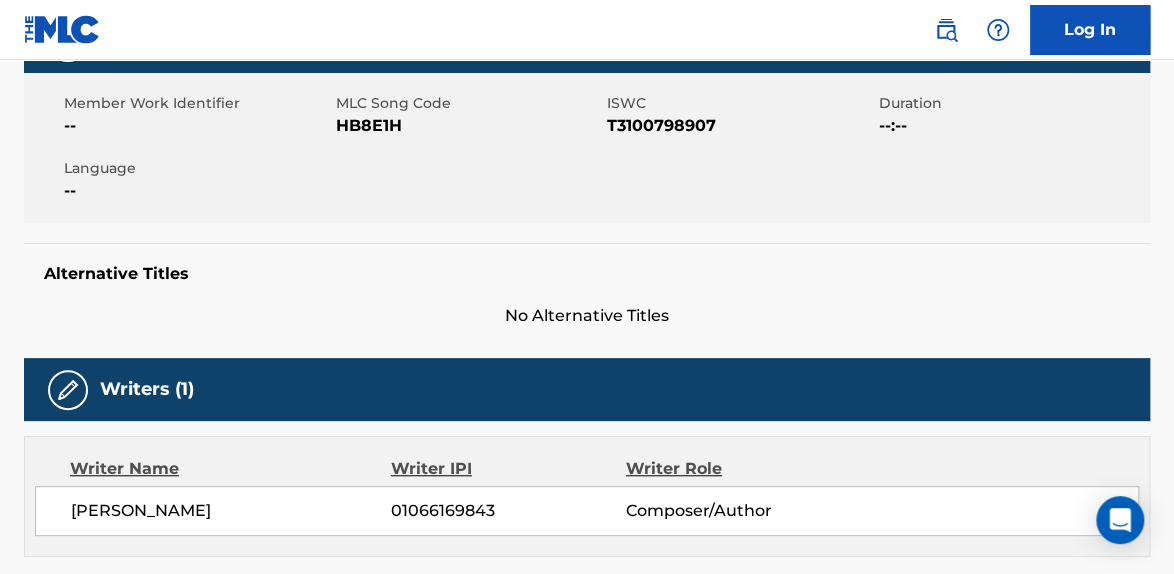 scroll, scrollTop: 0, scrollLeft: 0, axis: both 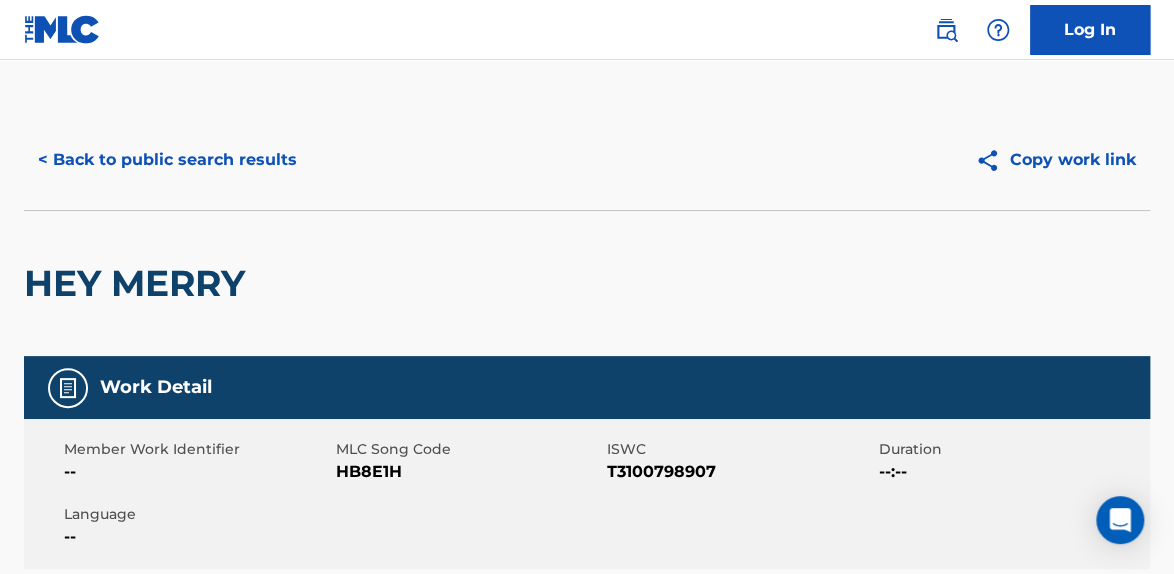 click on "< Back to public search results" at bounding box center [167, 160] 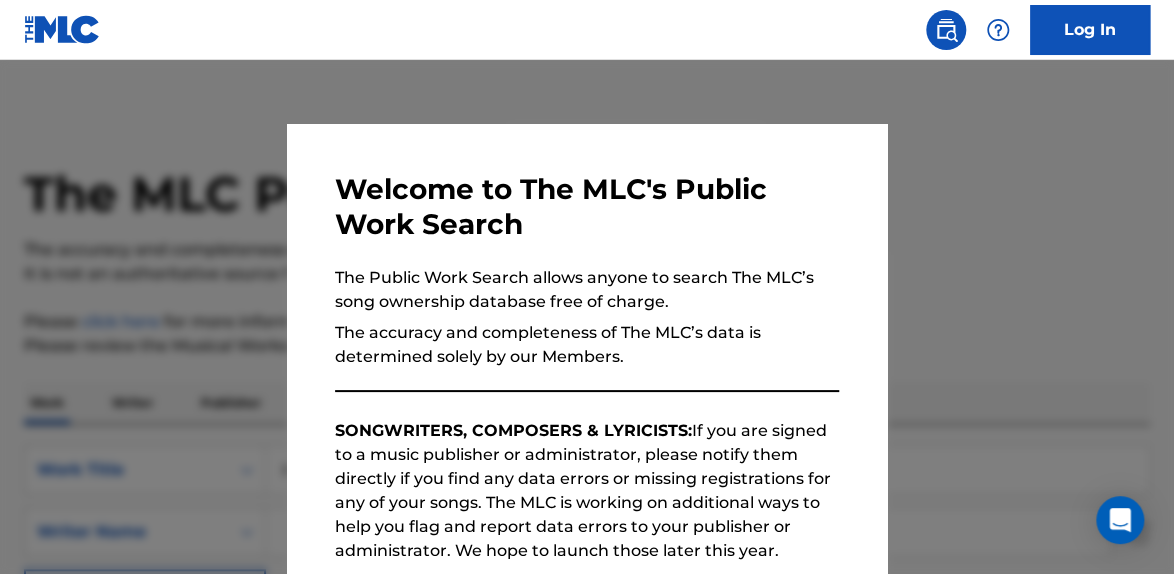 scroll, scrollTop: 346, scrollLeft: 0, axis: vertical 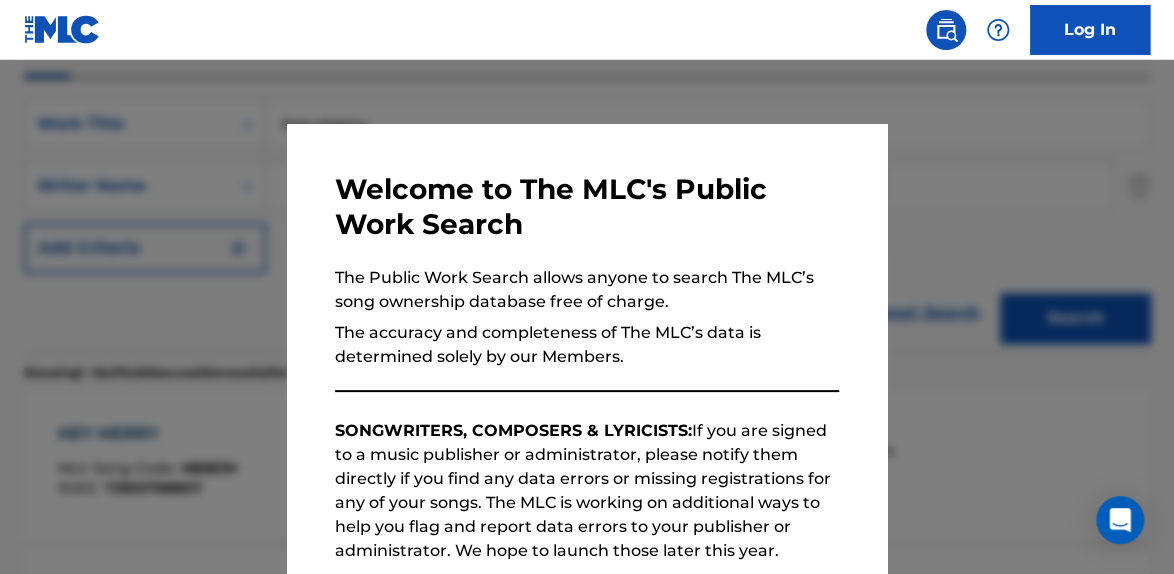 drag, startPoint x: 1107, startPoint y: 259, endPoint x: 1093, endPoint y: 256, distance: 14.3178215 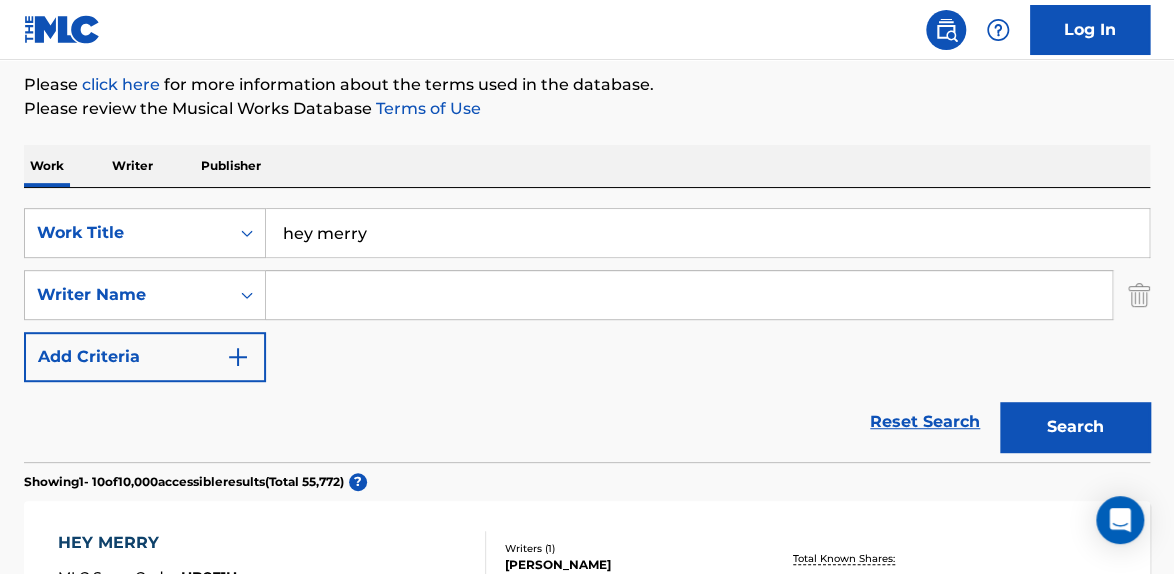 scroll, scrollTop: 230, scrollLeft: 0, axis: vertical 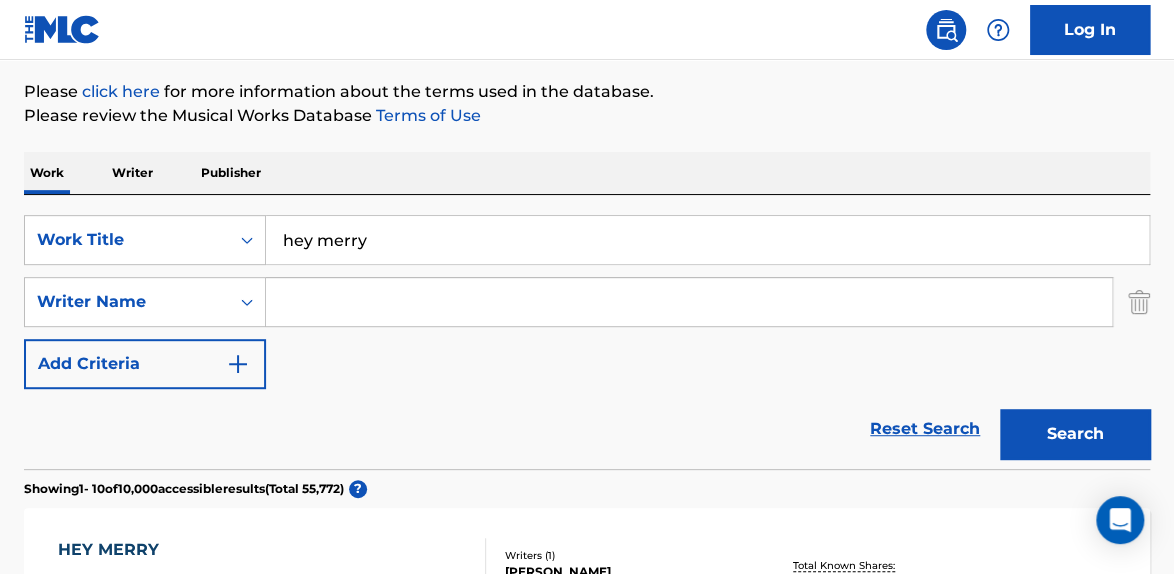 click on "Writer" at bounding box center (132, 173) 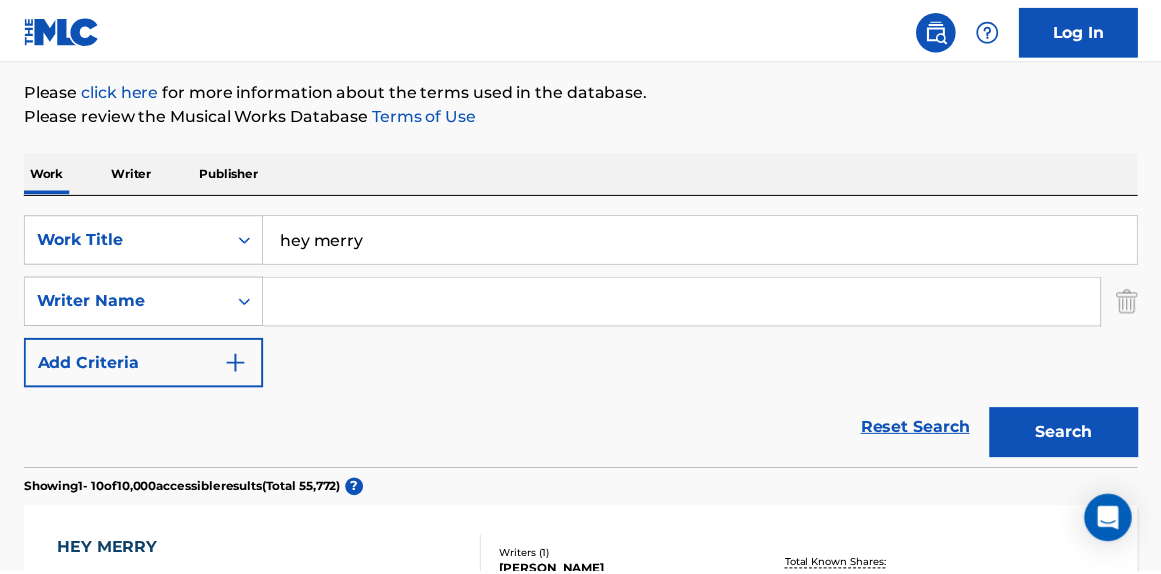 scroll, scrollTop: 0, scrollLeft: 0, axis: both 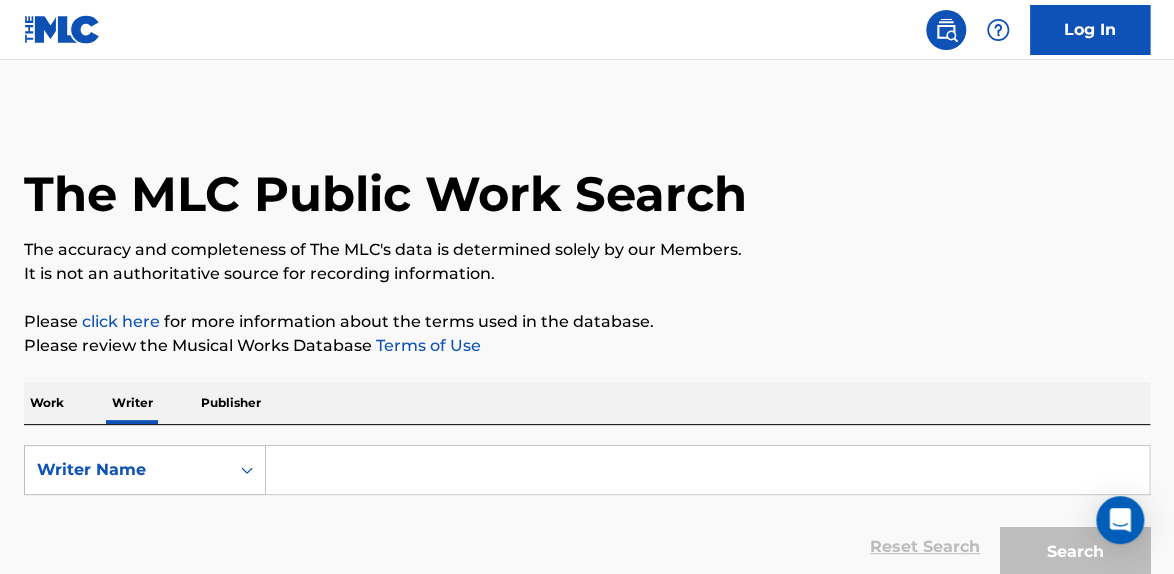 click at bounding box center [707, 470] 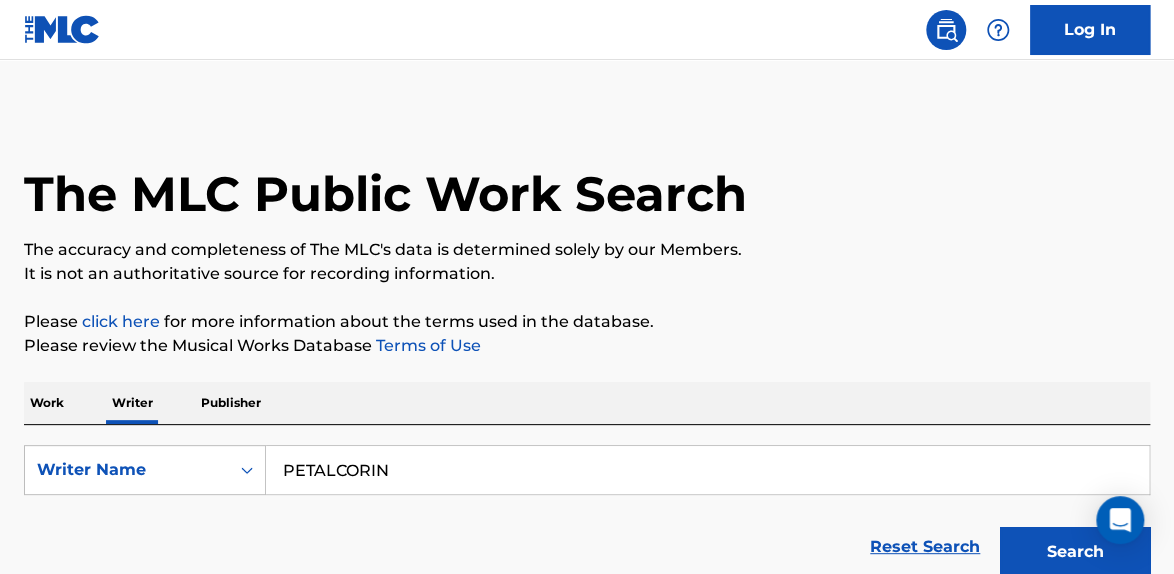 type on "PETALCORIN" 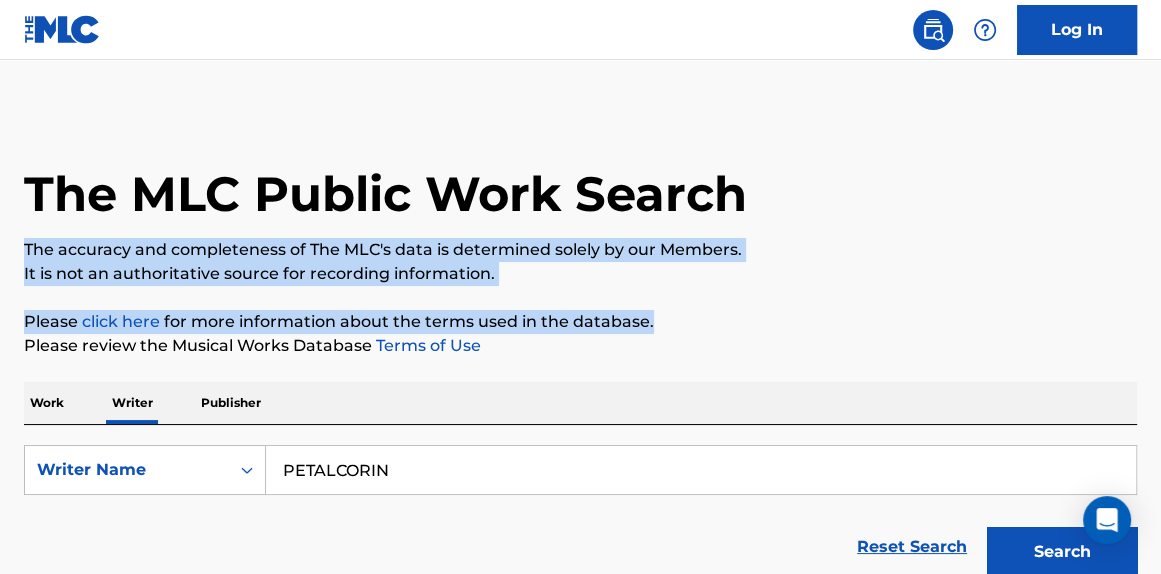 drag, startPoint x: 1163, startPoint y: 265, endPoint x: 1161, endPoint y: 318, distance: 53.037724 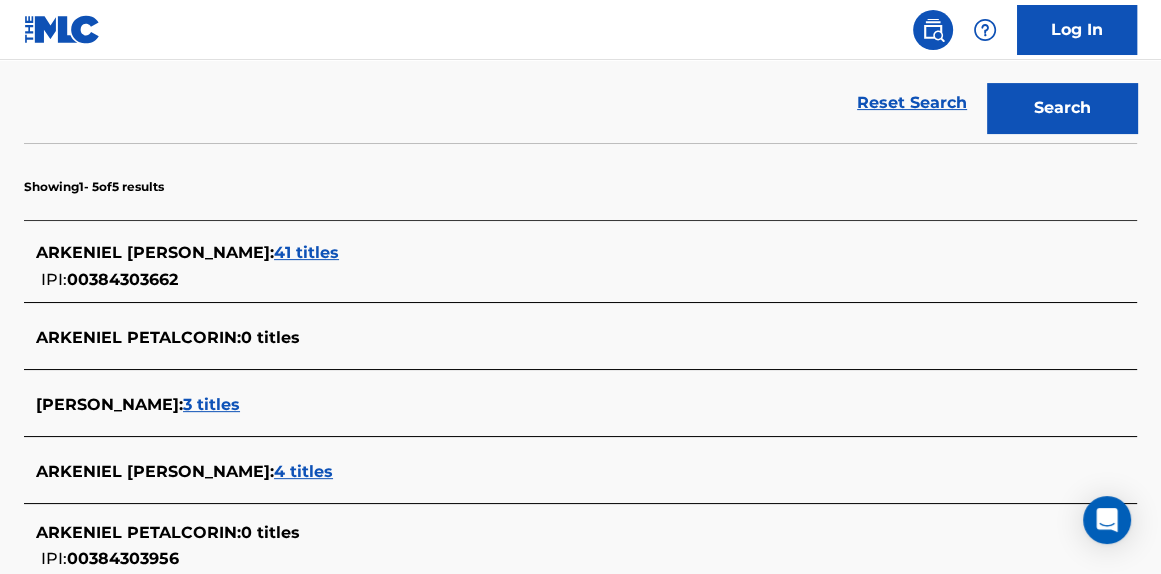 scroll, scrollTop: 452, scrollLeft: 0, axis: vertical 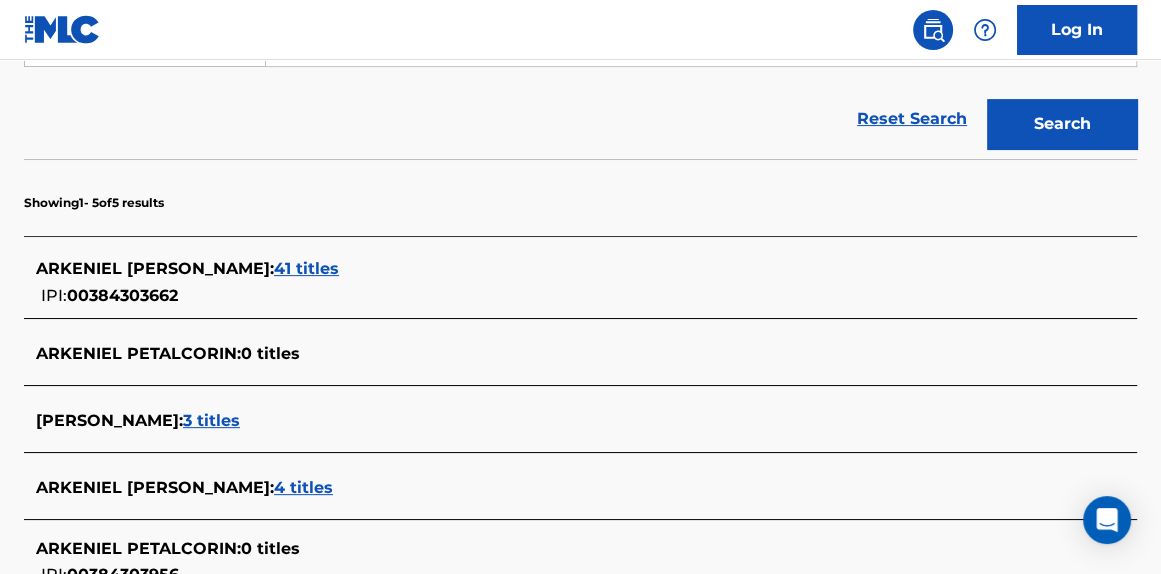 click on "41 titles" at bounding box center [306, 268] 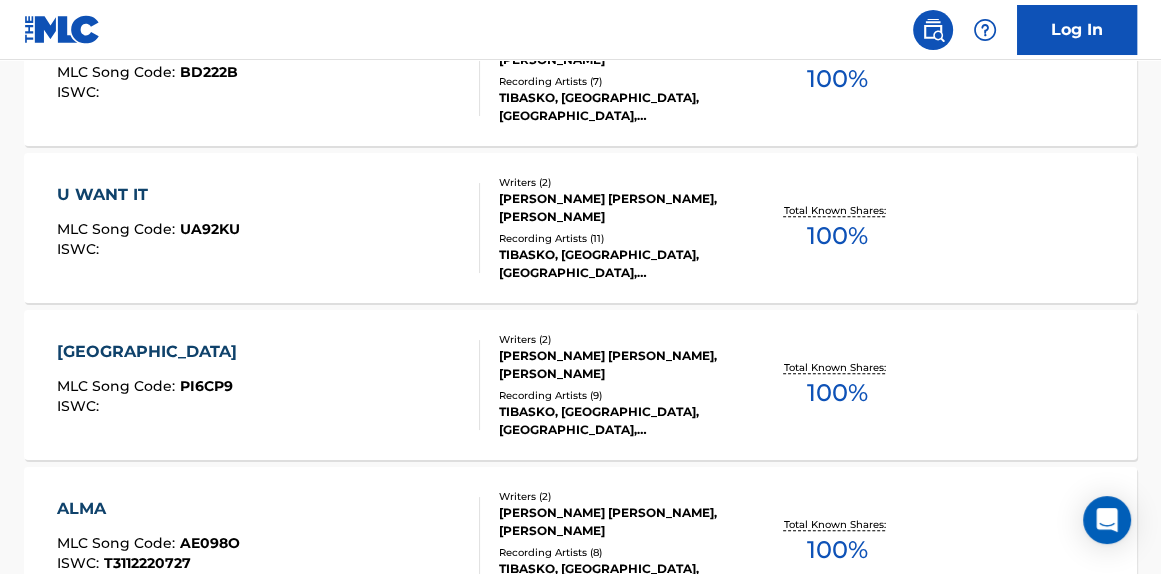 scroll, scrollTop: 1954, scrollLeft: 0, axis: vertical 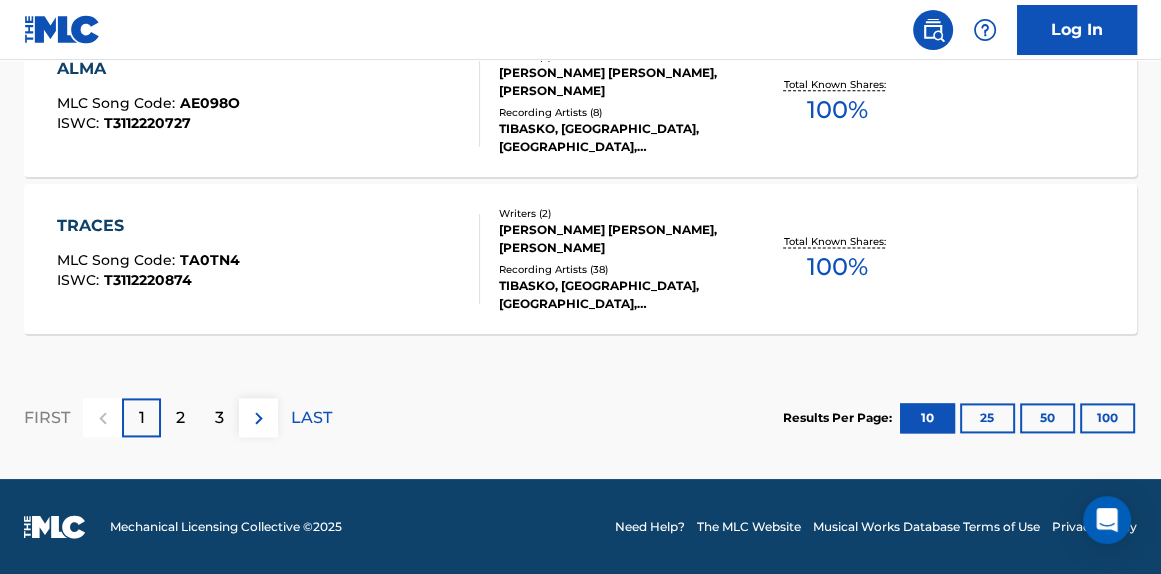 drag, startPoint x: 1103, startPoint y: 389, endPoint x: 1101, endPoint y: 402, distance: 13.152946 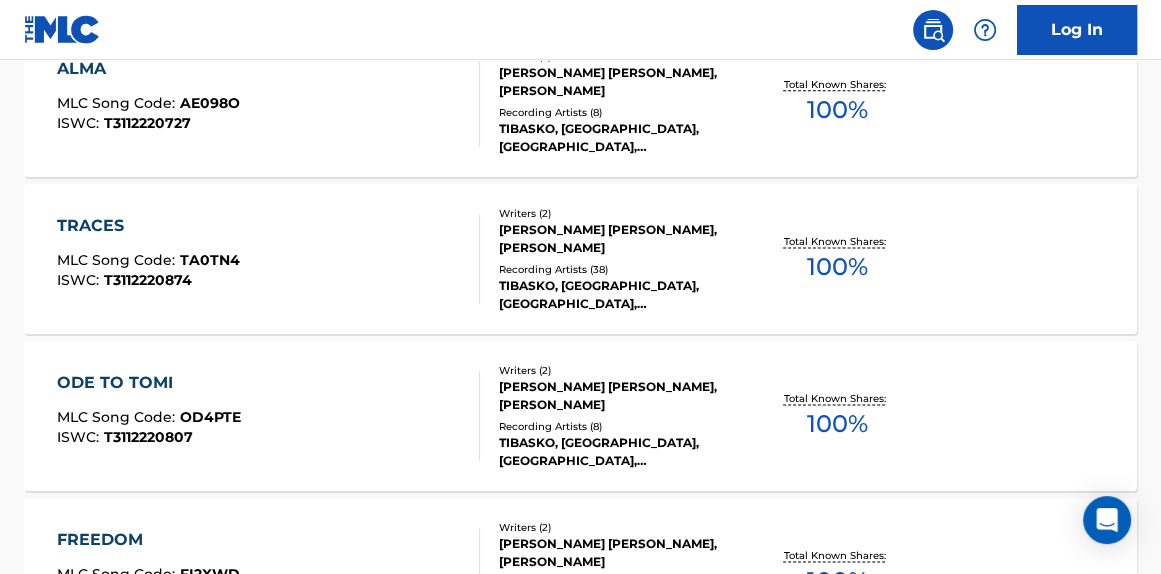 scroll, scrollTop: 5974, scrollLeft: 0, axis: vertical 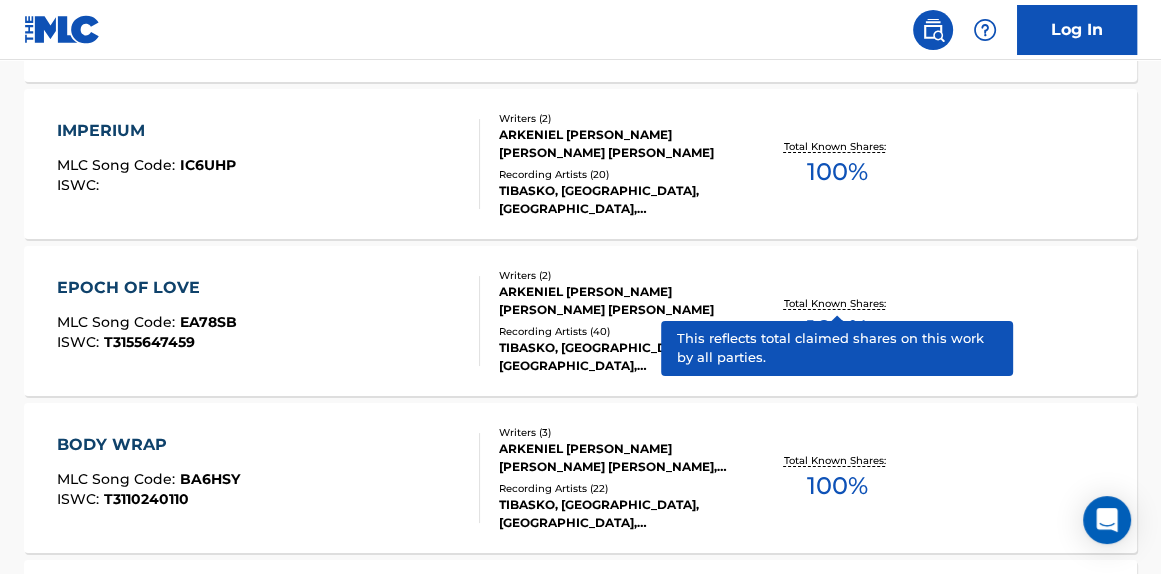 click on "Total Known Shares:" at bounding box center [837, 303] 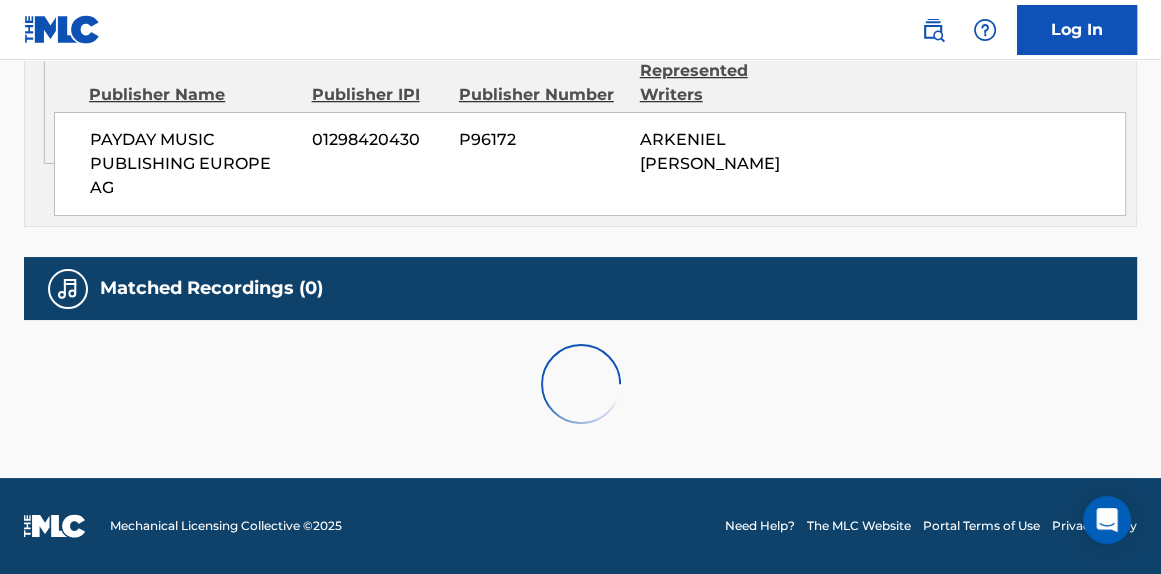 scroll, scrollTop: 0, scrollLeft: 0, axis: both 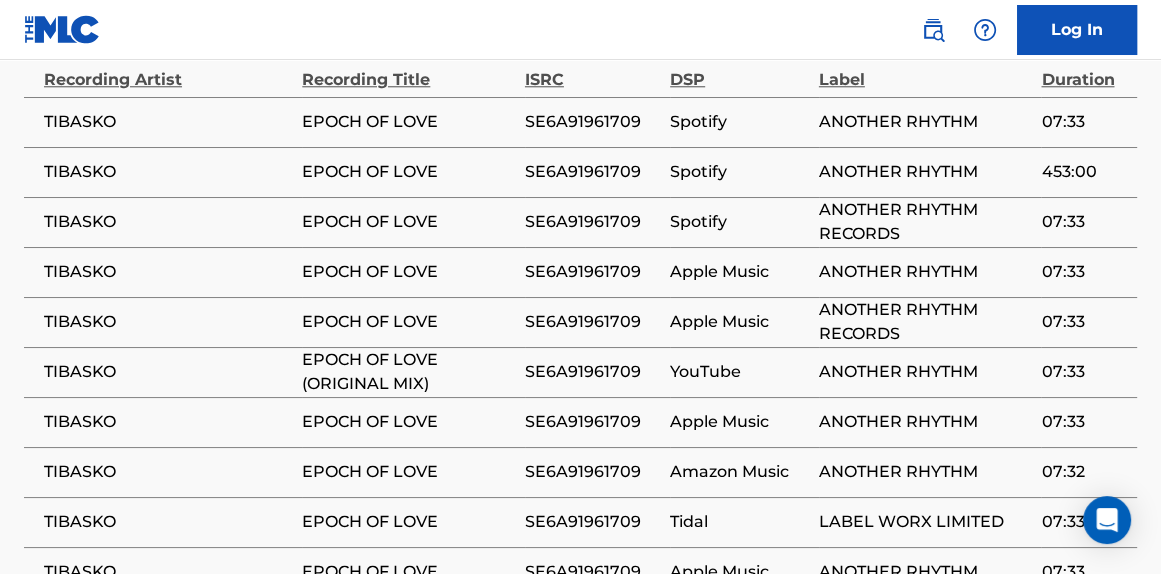 click on "SE6A91961709" at bounding box center [592, 372] 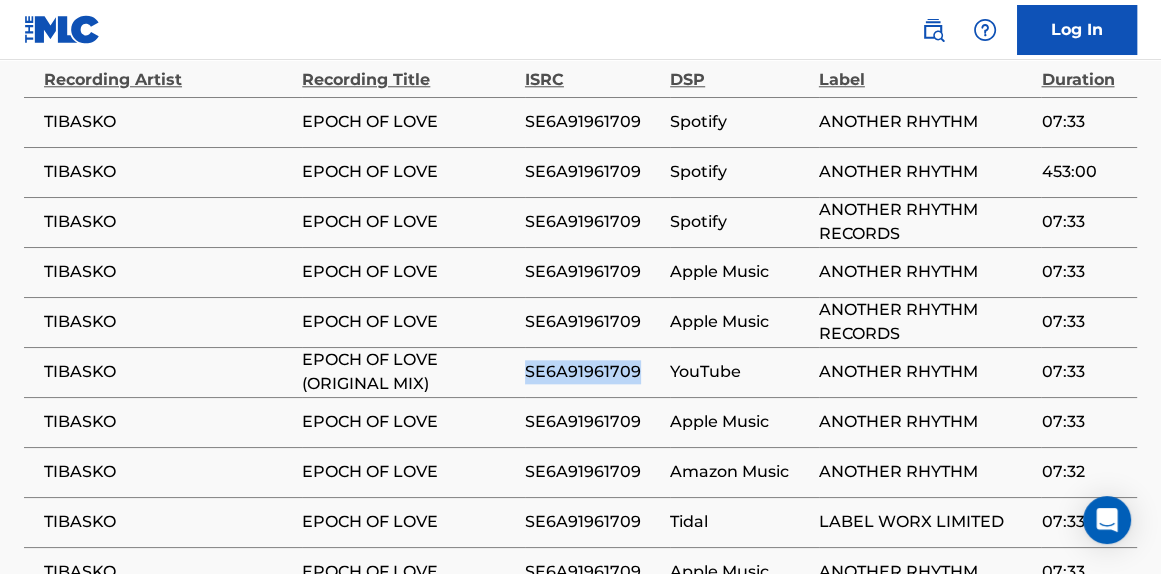 click on "SE6A91961709" at bounding box center (592, 372) 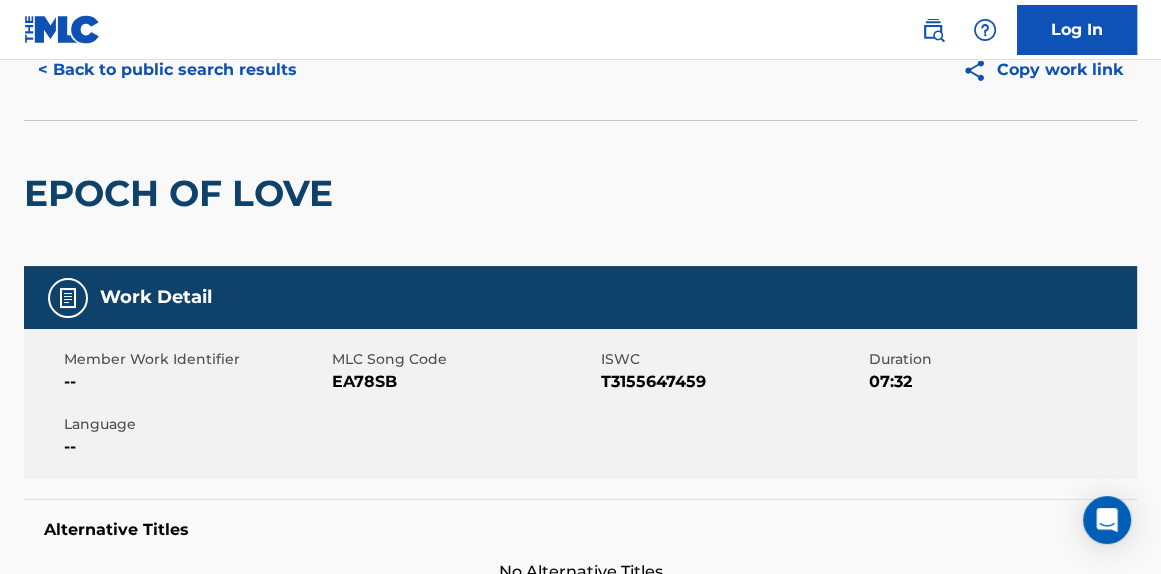 scroll, scrollTop: 97, scrollLeft: 0, axis: vertical 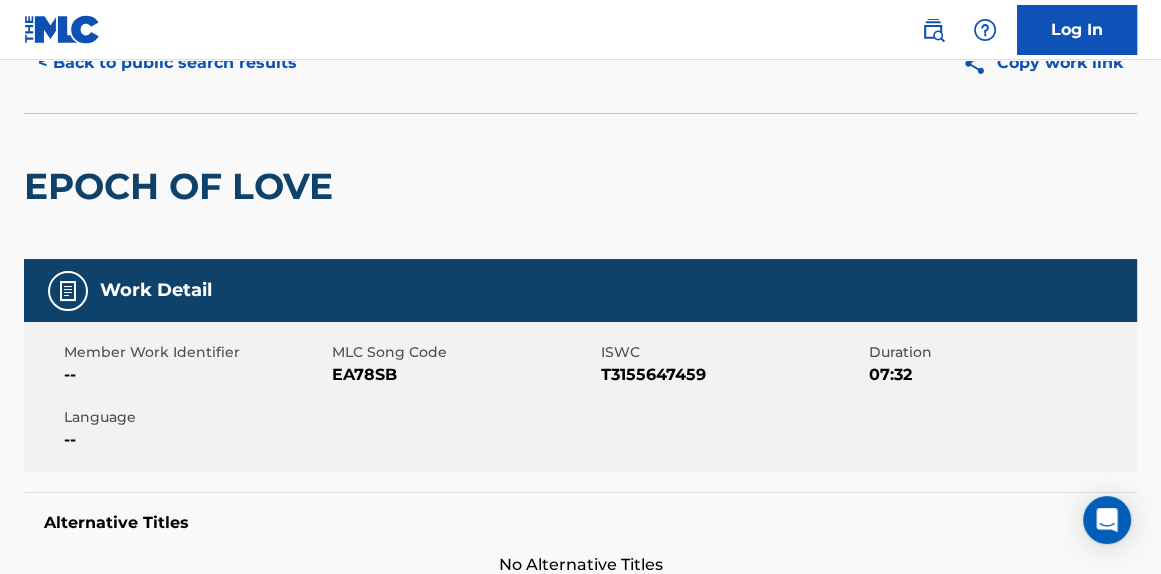 click on "T3155647459" at bounding box center [732, 375] 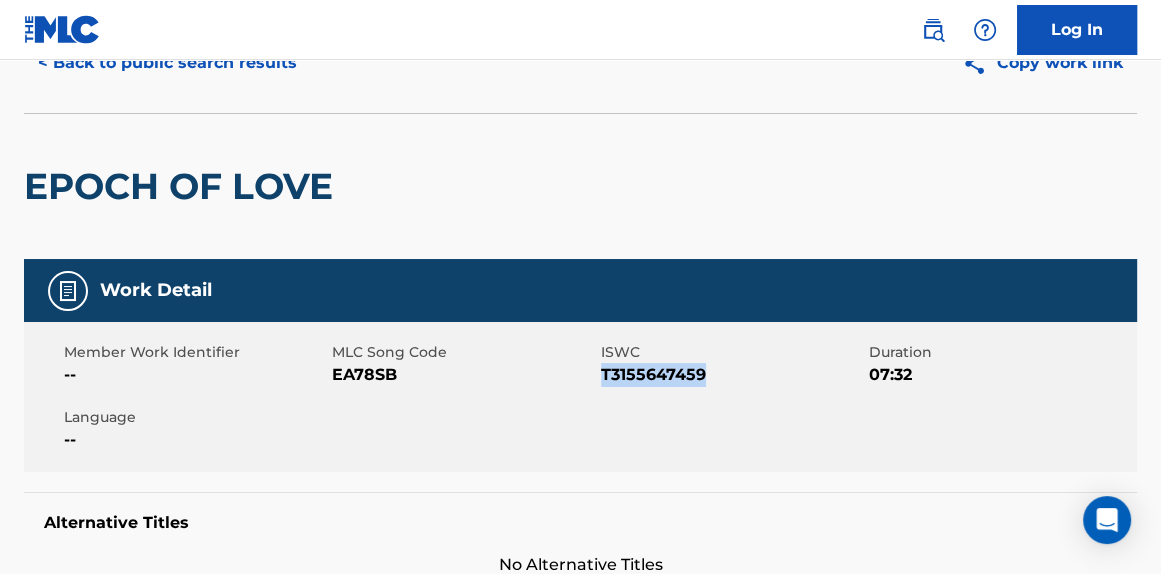click on "T3155647459" at bounding box center (732, 375) 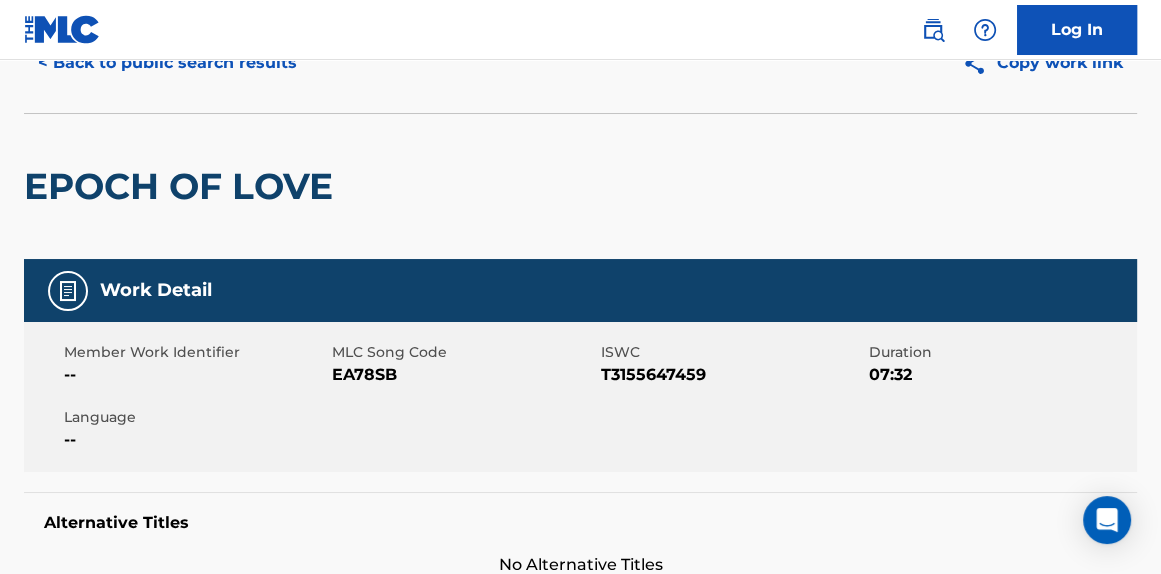 click on "< Back to public search results Copy work link EPOCH OF LOVE     Work Detail   Member Work Identifier -- MLC Song Code EA78SB ISWC T3155647459 Duration 07:32 Language -- Alternative Titles No Alternative Titles Writers   (2) Writer Name Writer IPI Writer Role [PERSON_NAME] 00384303662 Composer/Author [PERSON_NAME] [PERSON_NAME] -- Composer/Author Publishers   (1) Total shares:  100 % Administrator Name Administrator IPI Administrator Number Collection Share Contact Details PAYDAY TUNES 01295254826 P4661Z 100% Payday Publishing [STREET_ADDRESS][US_STATE][US_STATE] [PHONE_NUMBER] [EMAIL_ADDRESS][DOMAIN_NAME] Admin Original Publisher Connecting Line Publisher Name Publisher IPI Publisher Number Represented Writers PAYDAY MUSIC PUBLISHING EUROPE AG 01298420430 P96172 [PERSON_NAME] Total shares:  100 % Matched Recordings   (40) Showing  1  -   10  of  40   results   Recording Artist Recording Title ISRC DSP Label Duration TIBASKO EPOCH OF LOVE SE6A91961709 Spotify" at bounding box center [580, 1069] 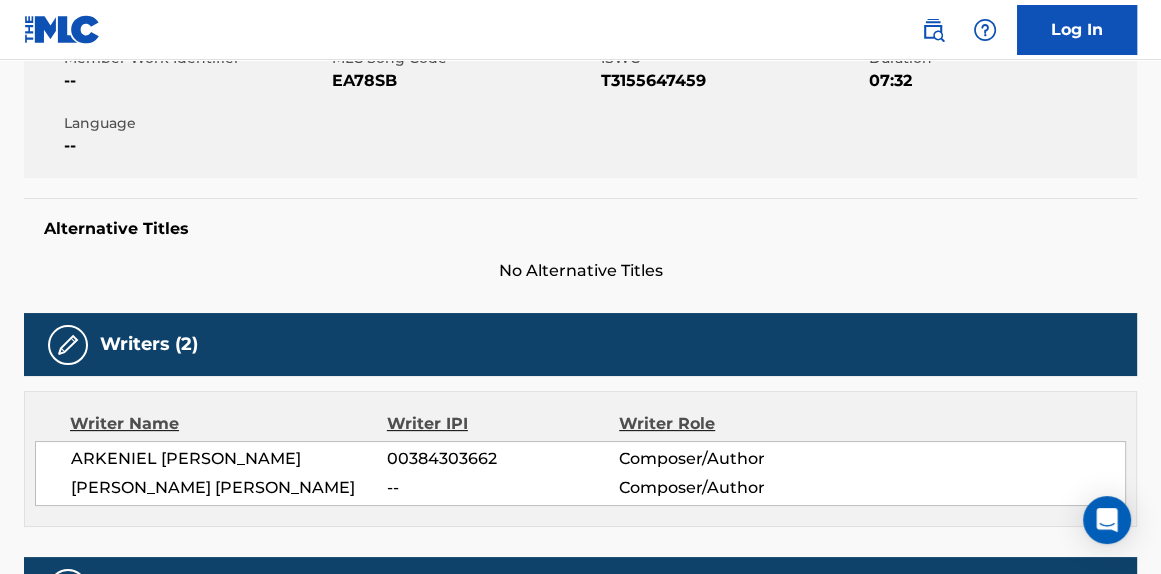 scroll, scrollTop: 443, scrollLeft: 0, axis: vertical 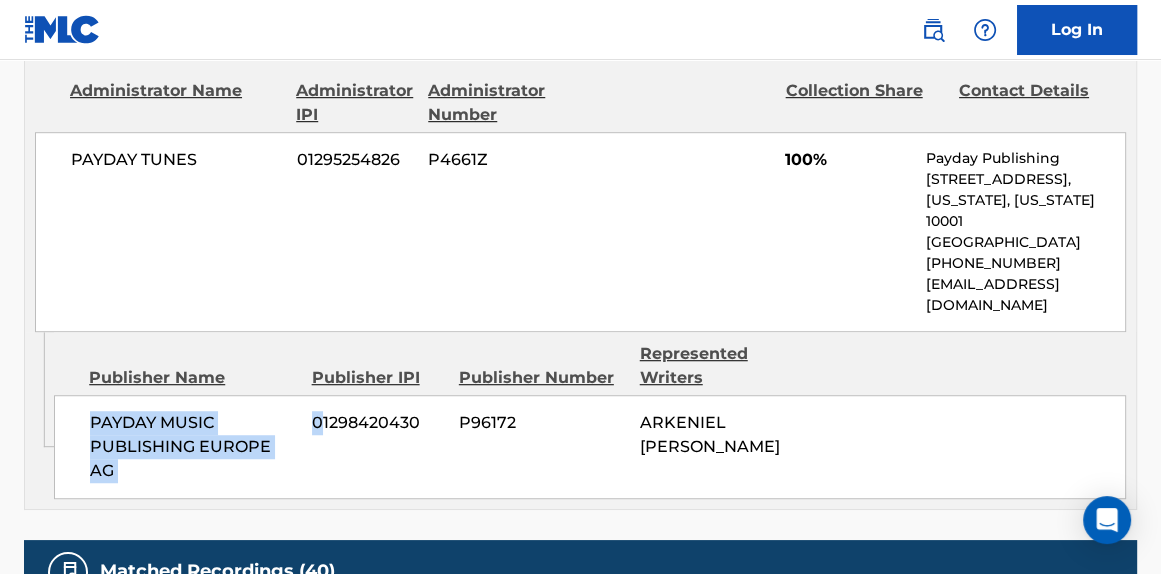 drag, startPoint x: 89, startPoint y: 398, endPoint x: 302, endPoint y: 435, distance: 216.18973 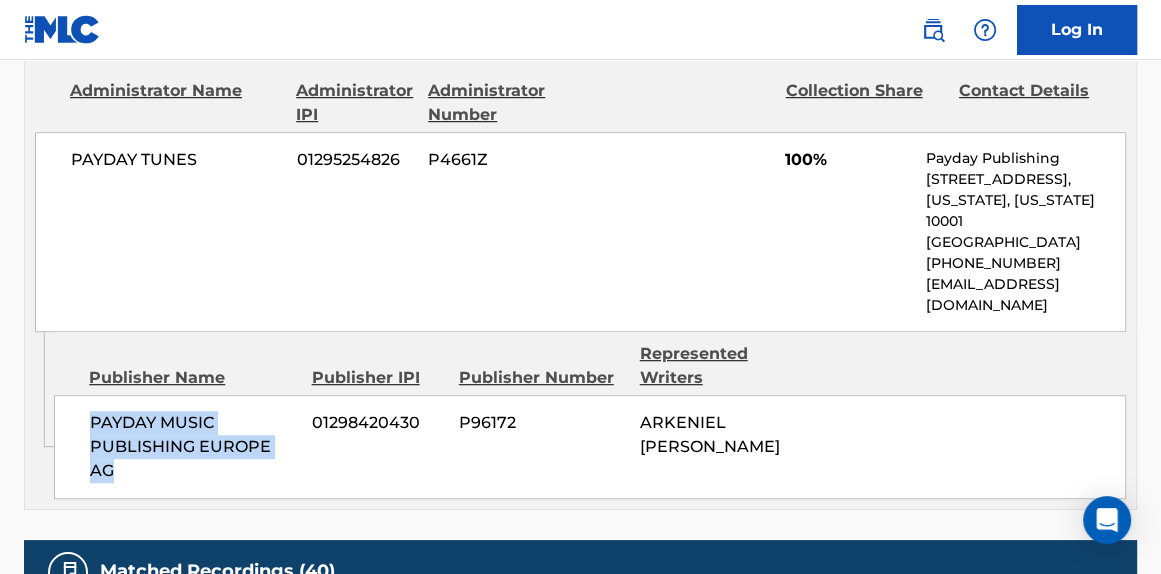 copy on "PAYDAY MUSIC PUBLISHING EUROPE AG" 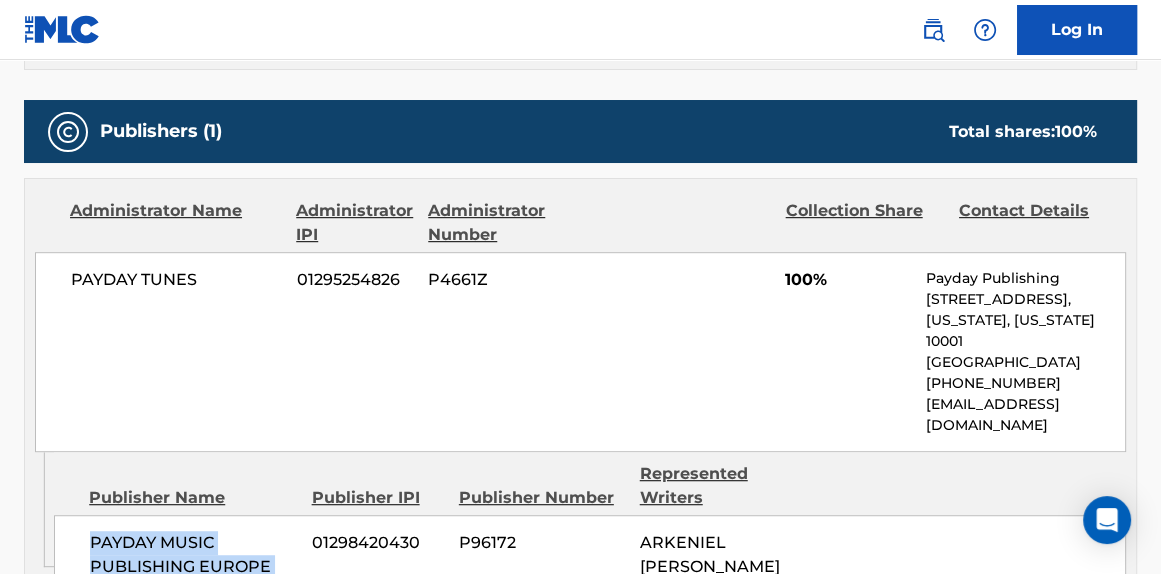 scroll, scrollTop: 556, scrollLeft: 0, axis: vertical 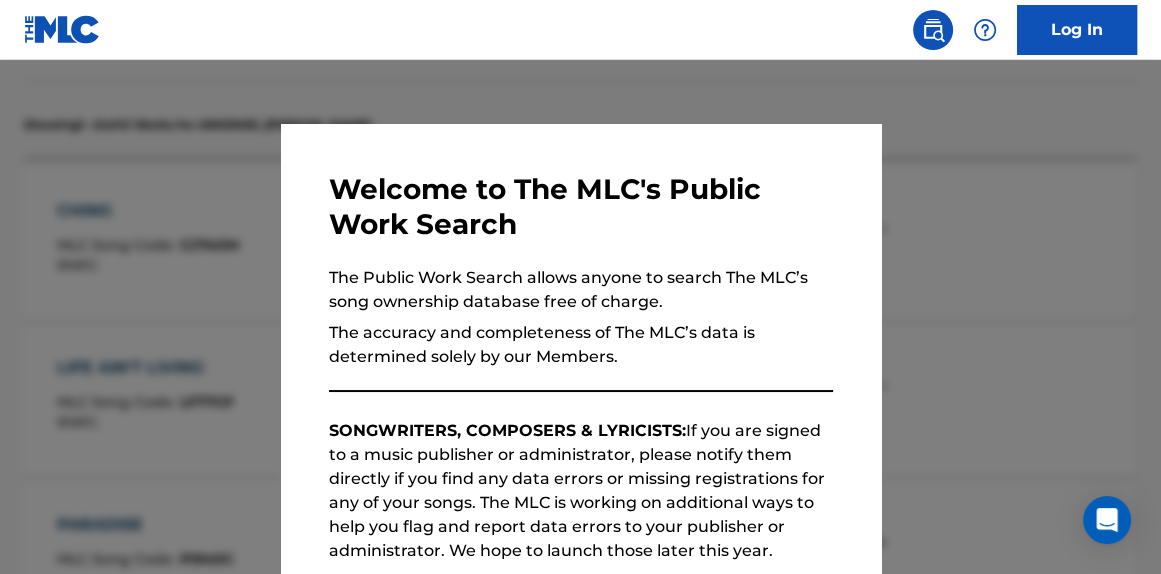 drag, startPoint x: 296, startPoint y: 109, endPoint x: 312, endPoint y: 111, distance: 16.124516 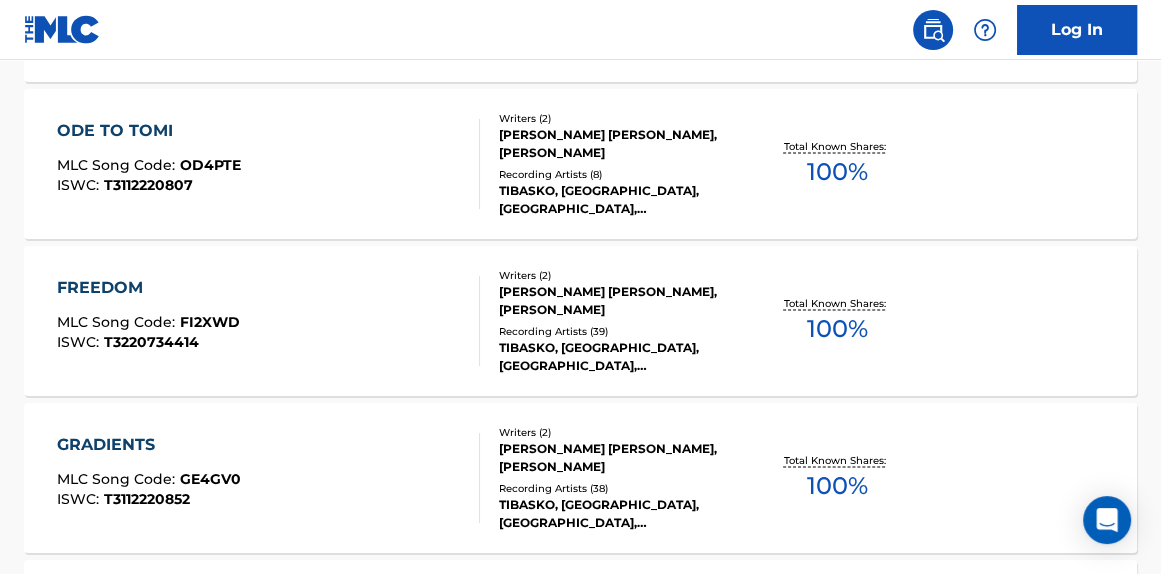 scroll, scrollTop: 3619, scrollLeft: 0, axis: vertical 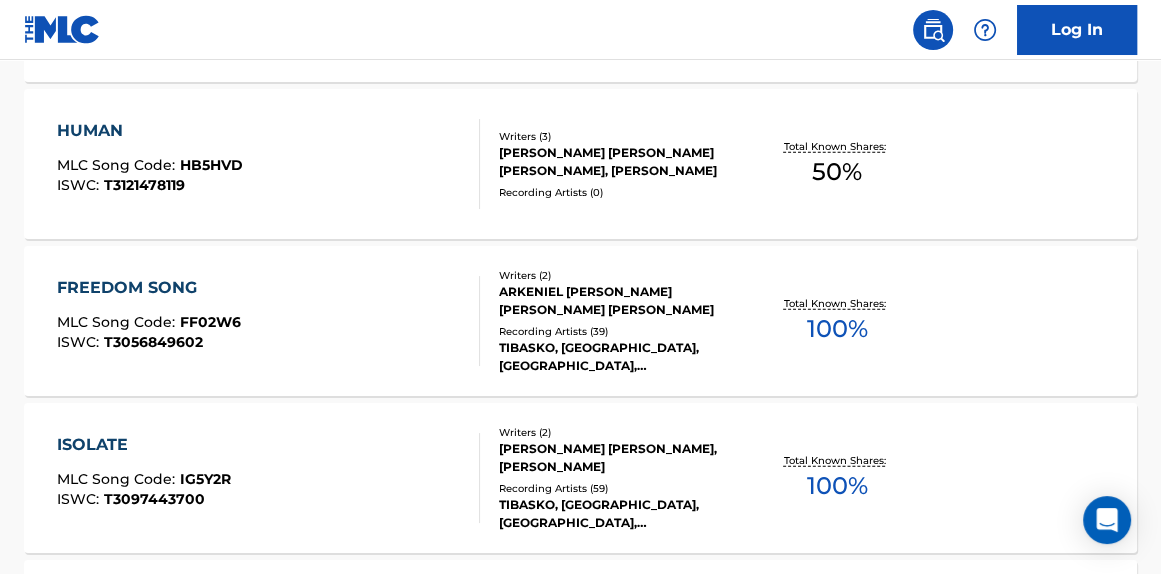 click on "100 %" at bounding box center (837, 329) 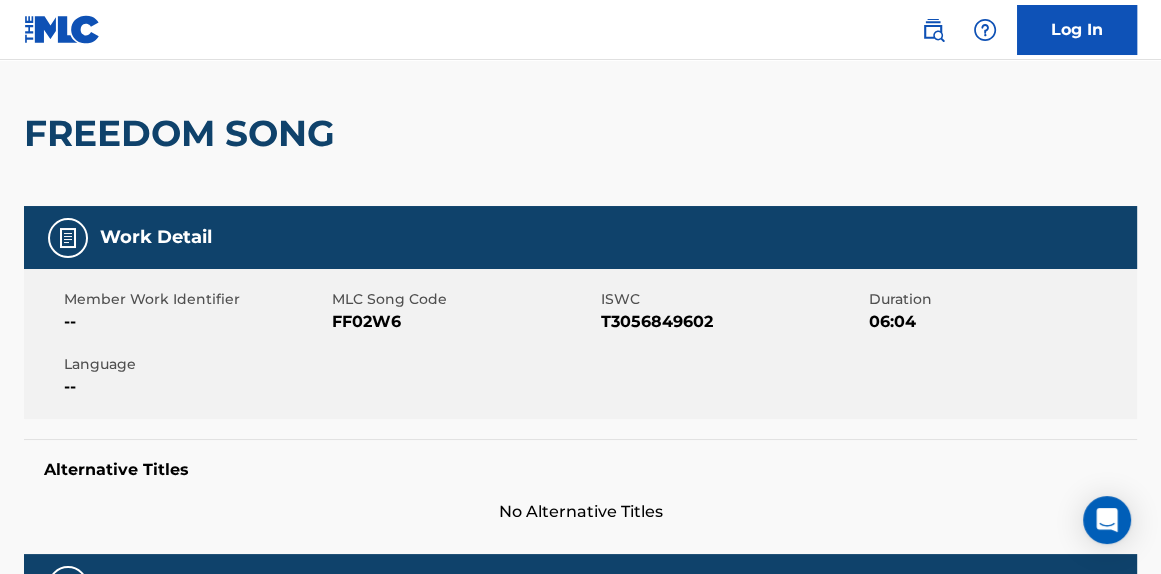 scroll, scrollTop: 144, scrollLeft: 0, axis: vertical 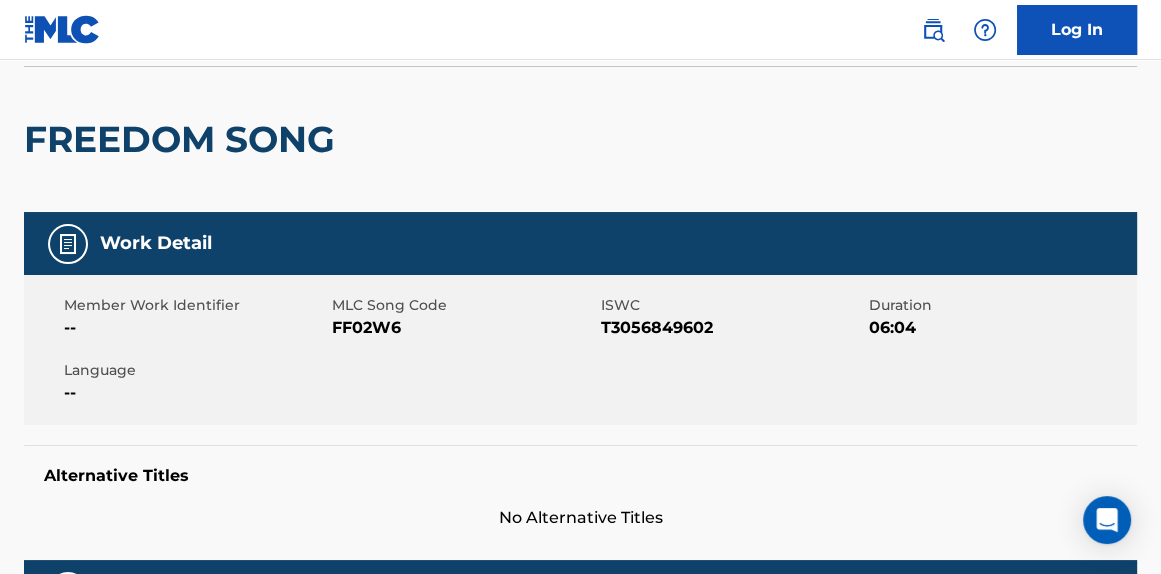 click on "T3056849602" at bounding box center [732, 328] 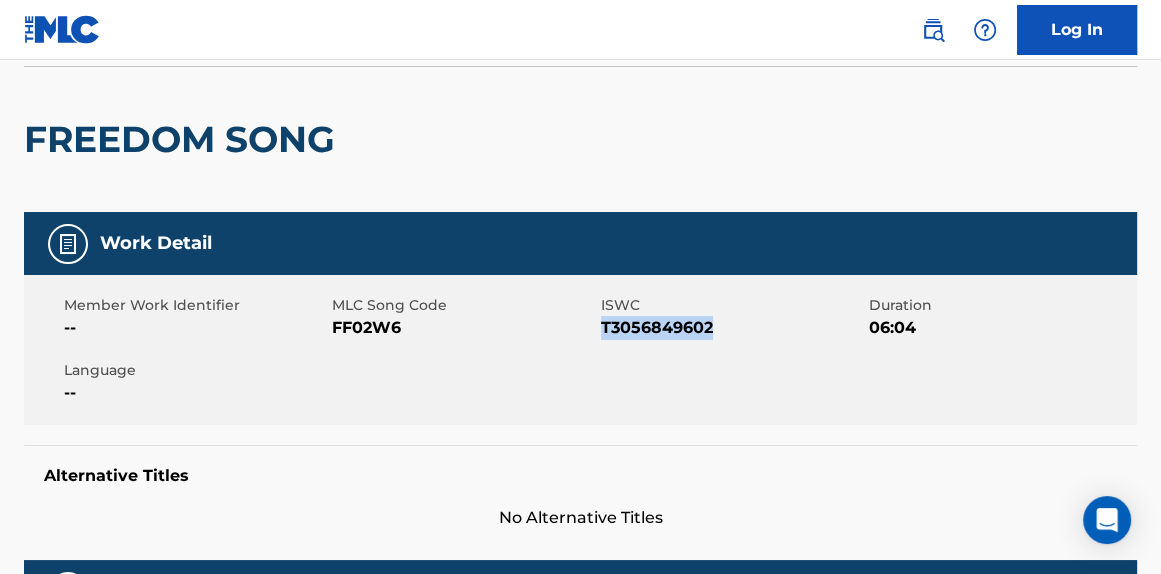 click on "T3056849602" at bounding box center [732, 328] 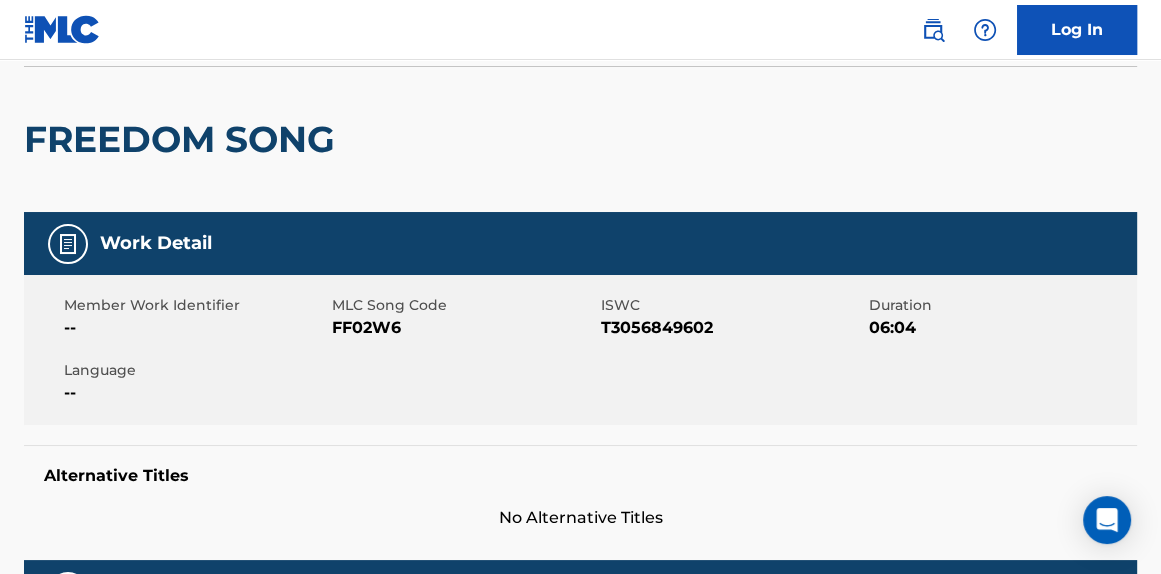 click on "< Back to public search results Copy work link FREEDOM SONG     Work Detail   Member Work Identifier -- MLC Song Code FF02W6 ISWC T3056849602 Duration 06:04 Language -- Alternative Titles No Alternative Titles Writers   (2) Writer Name Writer IPI Writer Role [PERSON_NAME] 00384303662 Composer/Author [PERSON_NAME] [PERSON_NAME] 01062518184 Composer/Author Publishers   (1) Total shares:  100 % Administrator Name Administrator IPI Administrator Number Collection Share Contact Details PAYDAY TUNES 01295254826 P4661Z 100% Payday Publishing [STREET_ADDRESS][US_STATE][US_STATE] [PHONE_NUMBER] [EMAIL_ADDRESS][DOMAIN_NAME] Admin Original Publisher Connecting Line Publisher Name Publisher IPI Publisher Number Represented Writers PAYDAY MUSIC PUBLISHING EUROPE AG 01298420430 P96172 Total shares:  100 % Matched Recordings   (39) Showing  1  -   10  of  39   results   Recording Artist Recording Title ISRC DSP Label Duration TIBASKO FREEDOM SONG - RADIO EDIT GBKPL1957202 Spotify 04:06 1 2" at bounding box center (580, 1022) 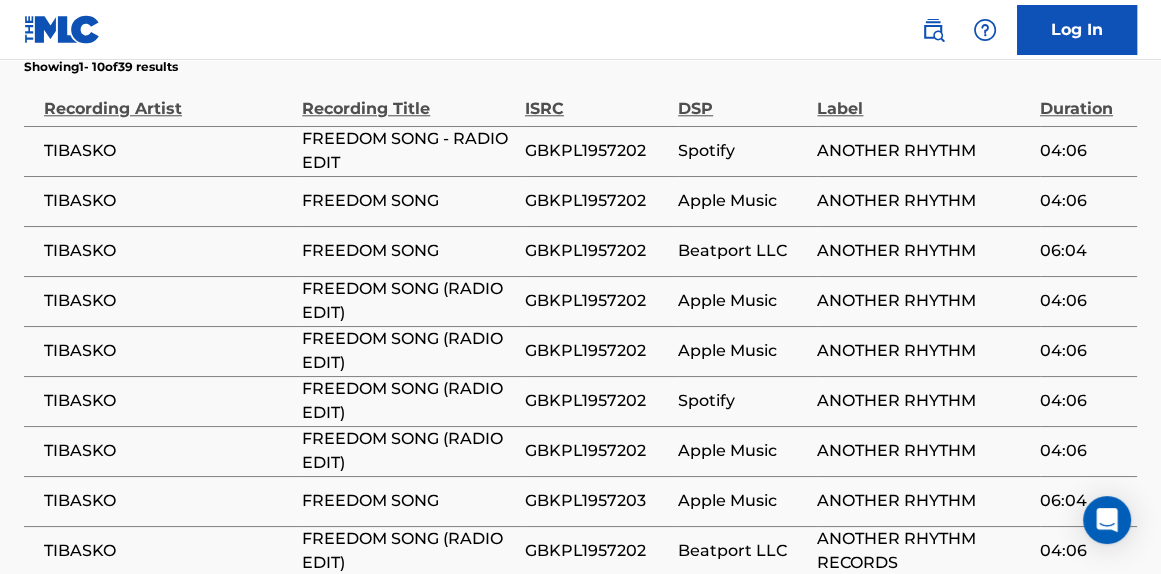 scroll, scrollTop: 1528, scrollLeft: 0, axis: vertical 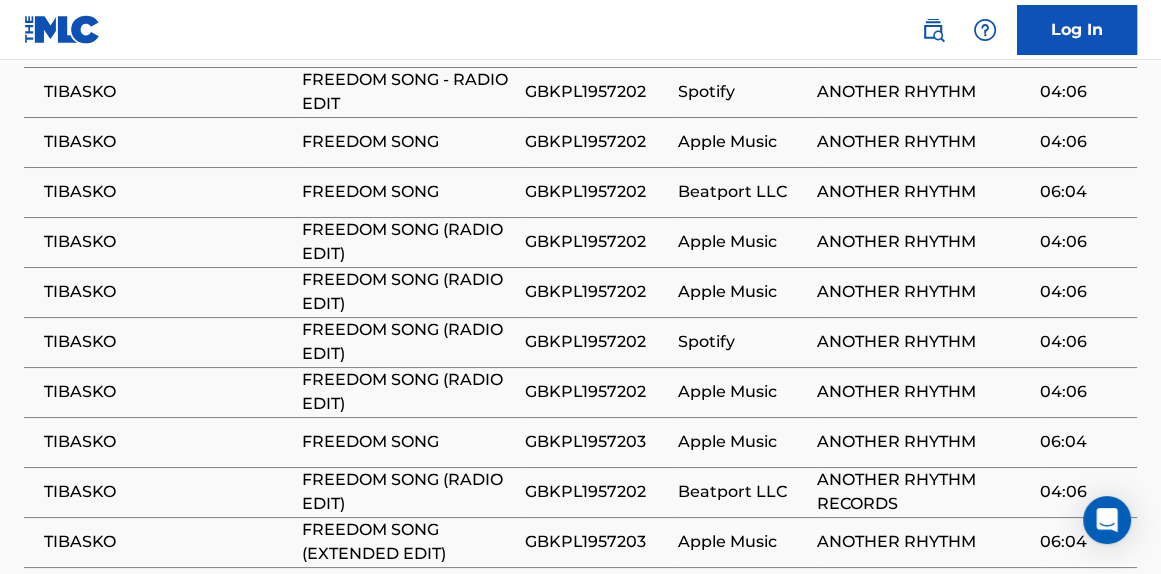 click on "GBKPL1957203" at bounding box center [596, 442] 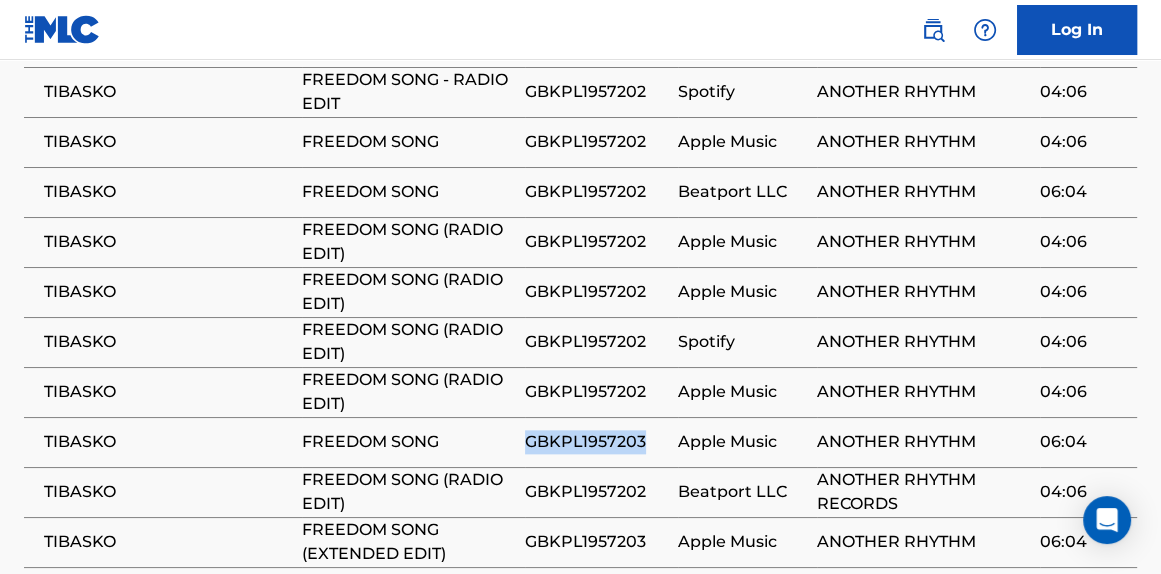 click on "GBKPL1957203" at bounding box center [596, 442] 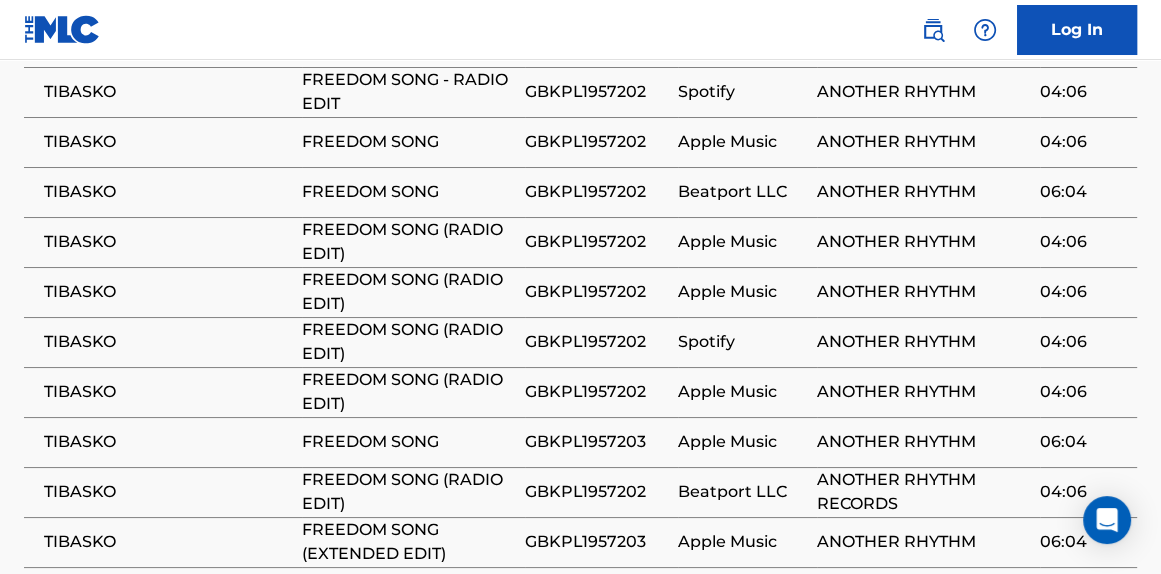 click on "GBKPL1957202" at bounding box center (596, 392) 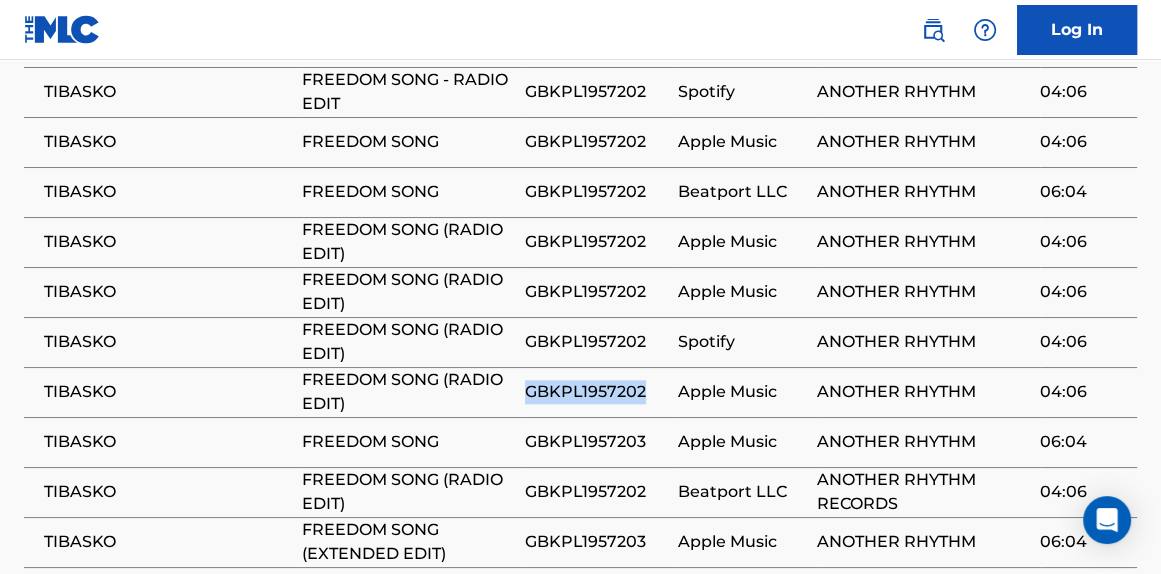 click on "GBKPL1957202" at bounding box center [596, 392] 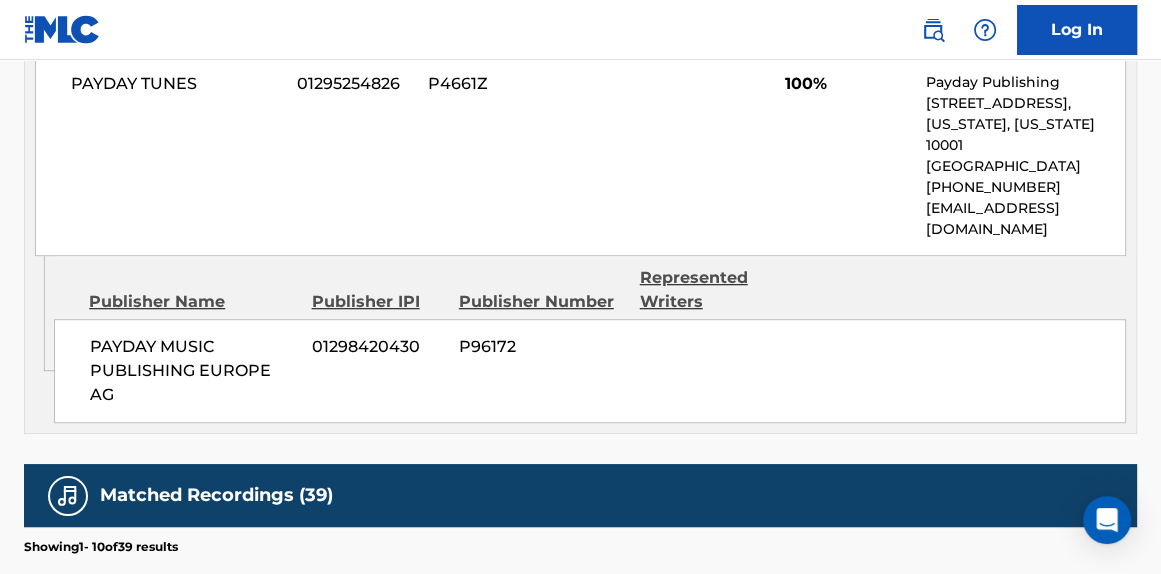 scroll, scrollTop: 0, scrollLeft: 0, axis: both 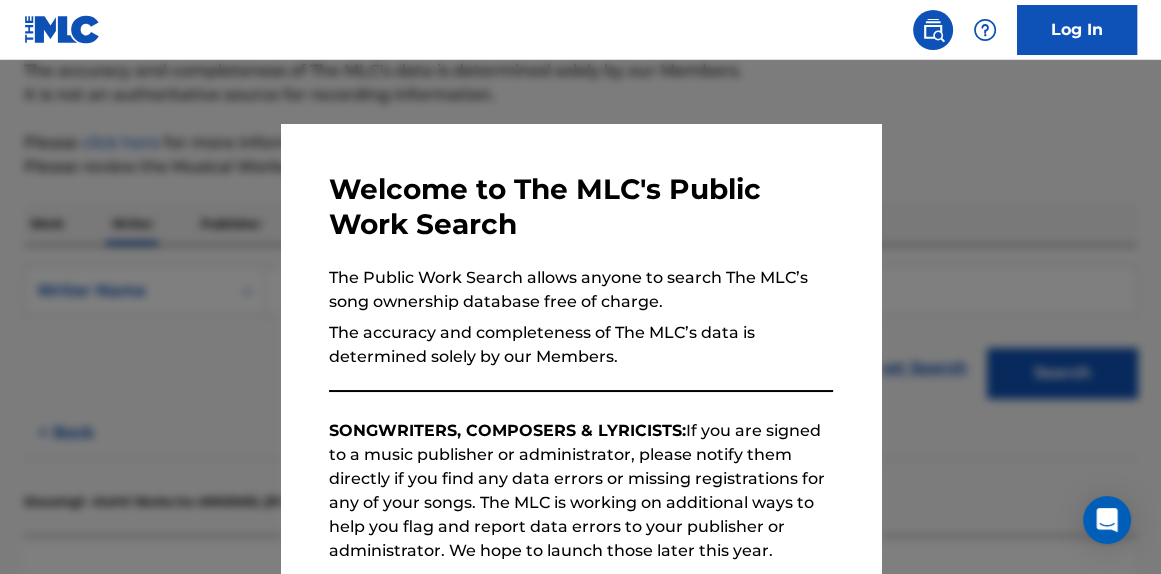click at bounding box center [580, 347] 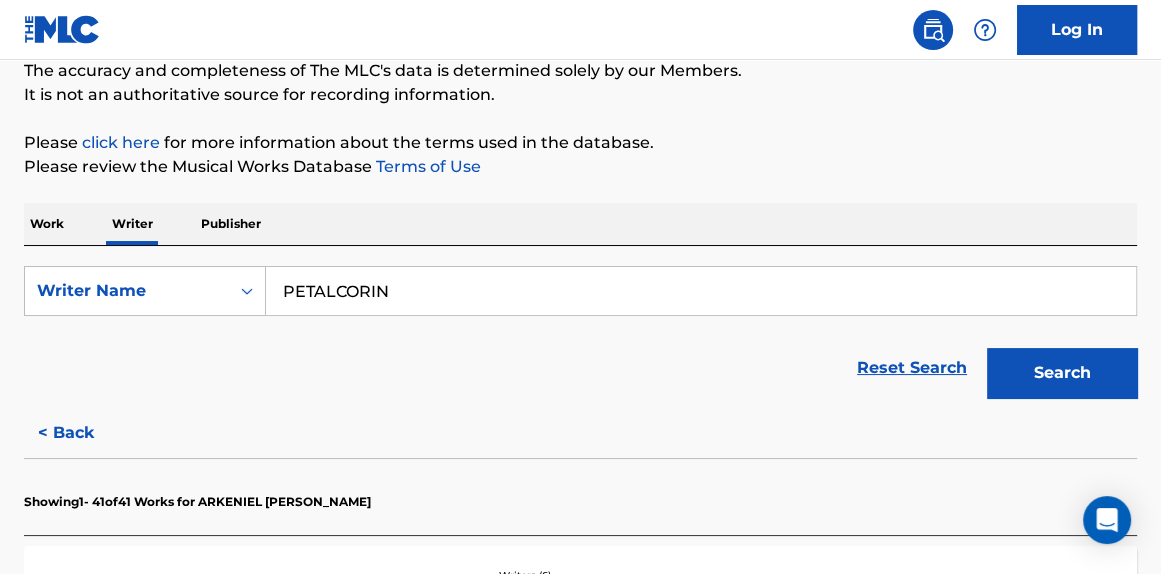 scroll, scrollTop: 5817, scrollLeft: 0, axis: vertical 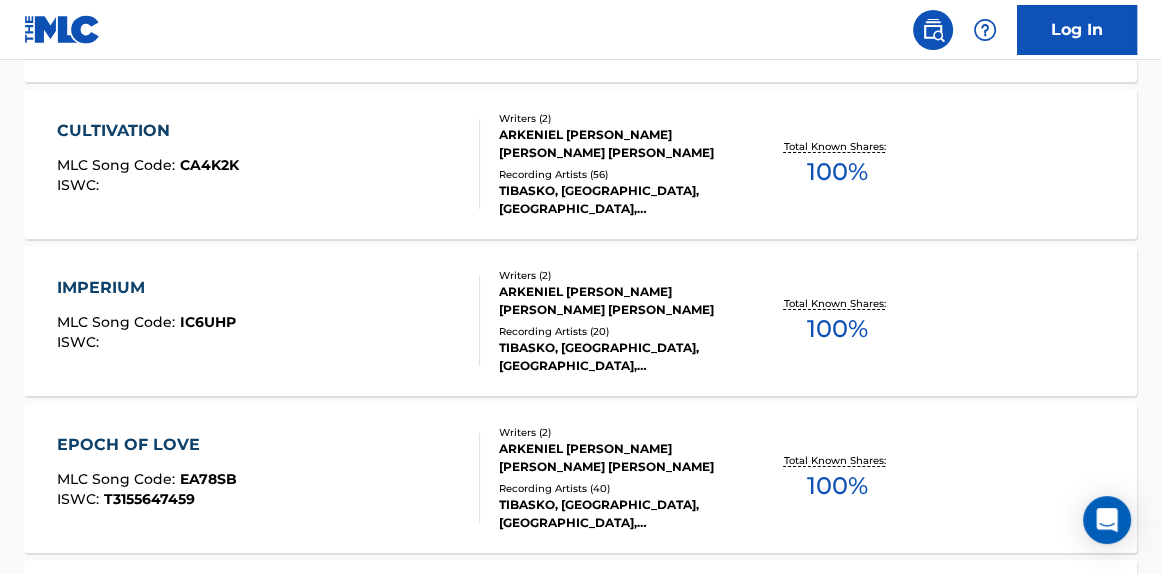 click on "100 %" at bounding box center (837, 329) 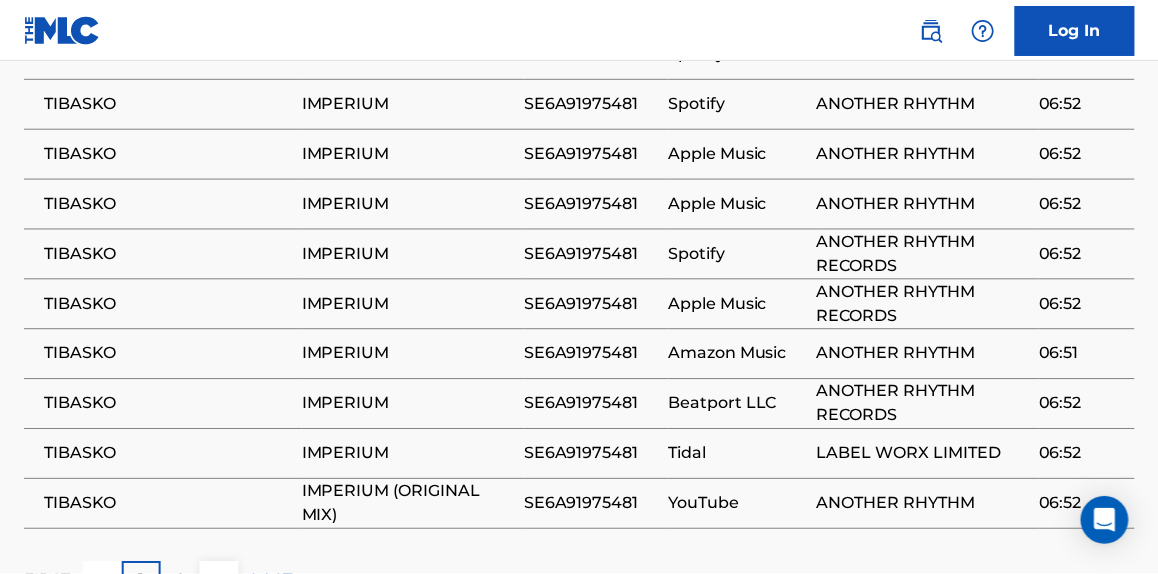 scroll, scrollTop: 1510, scrollLeft: 0, axis: vertical 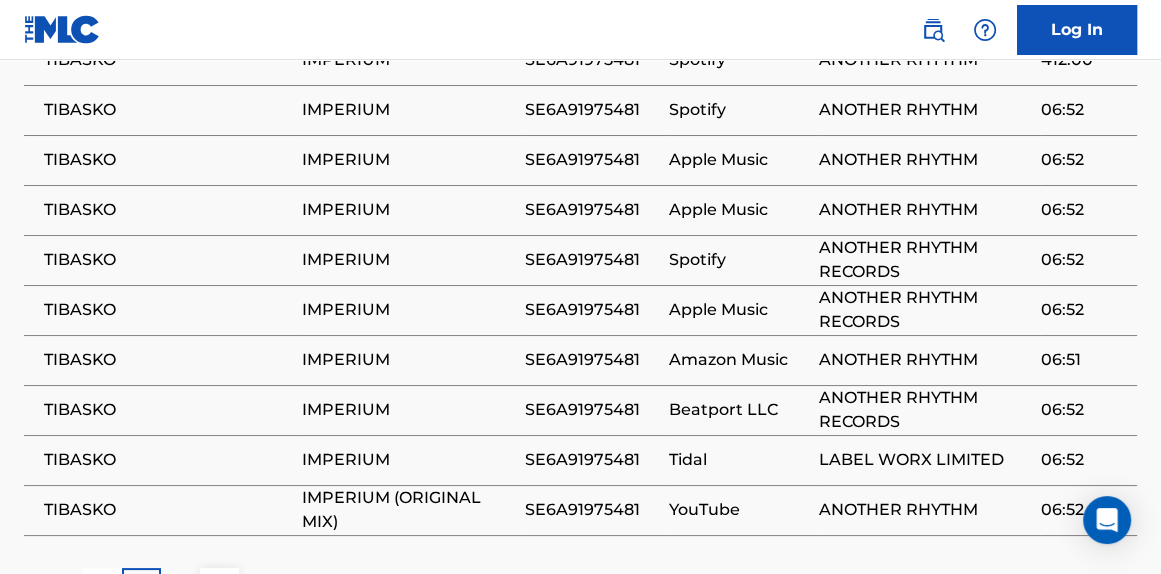 click on "SE6A91975481" at bounding box center [592, 460] 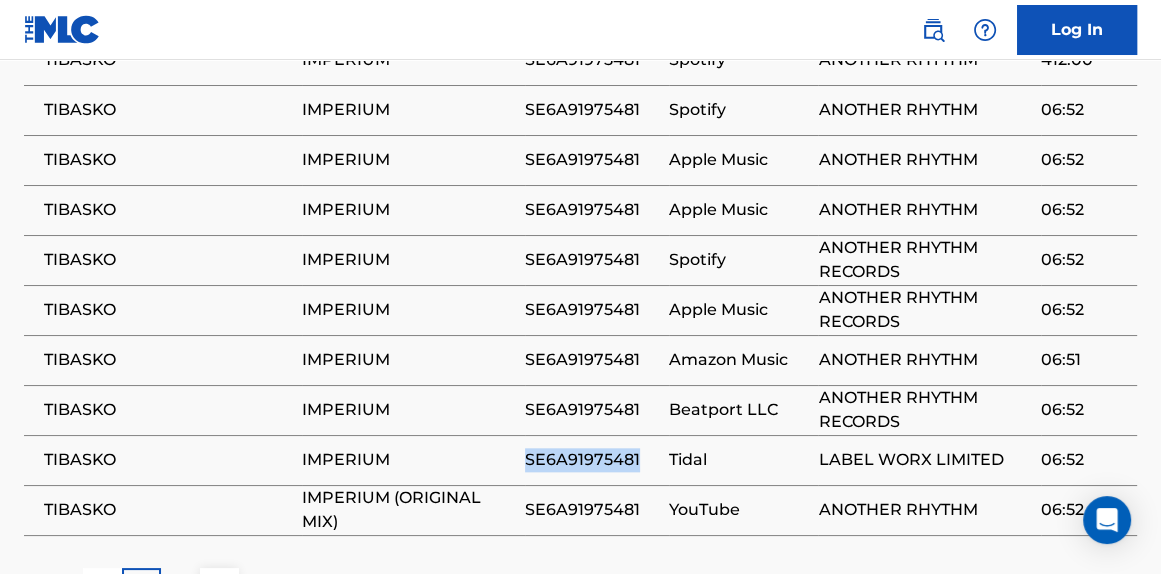 click on "SE6A91975481" at bounding box center [592, 460] 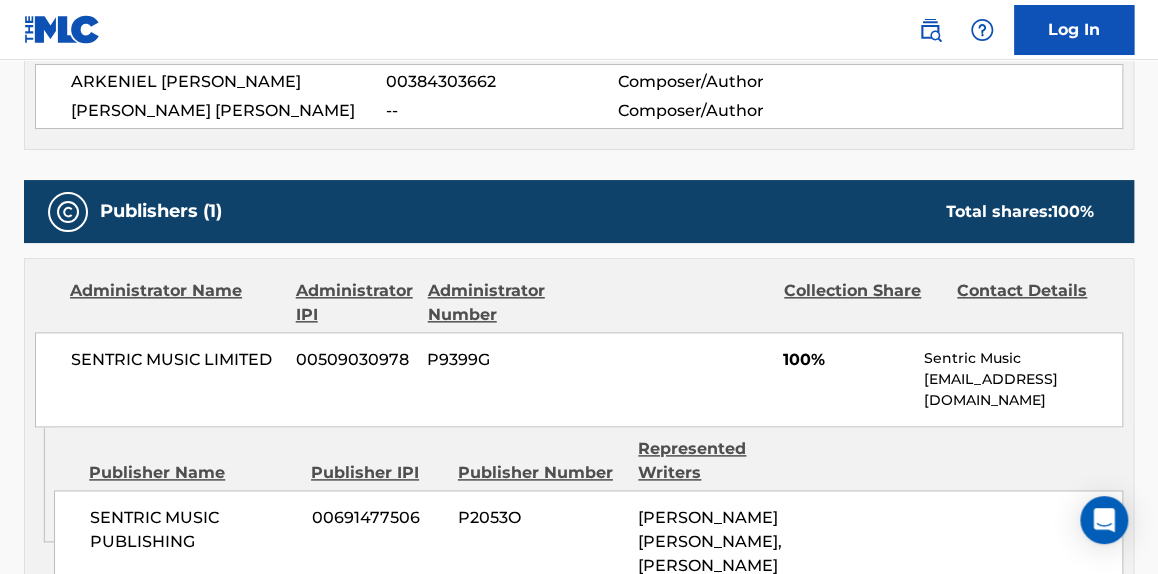scroll, scrollTop: 755, scrollLeft: 0, axis: vertical 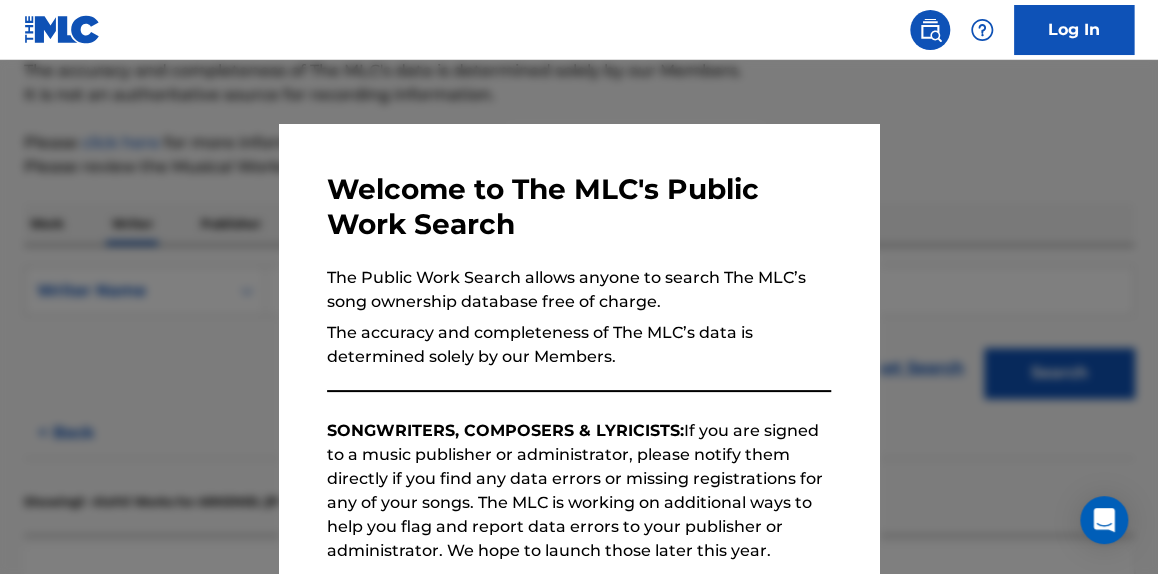 click at bounding box center [579, 347] 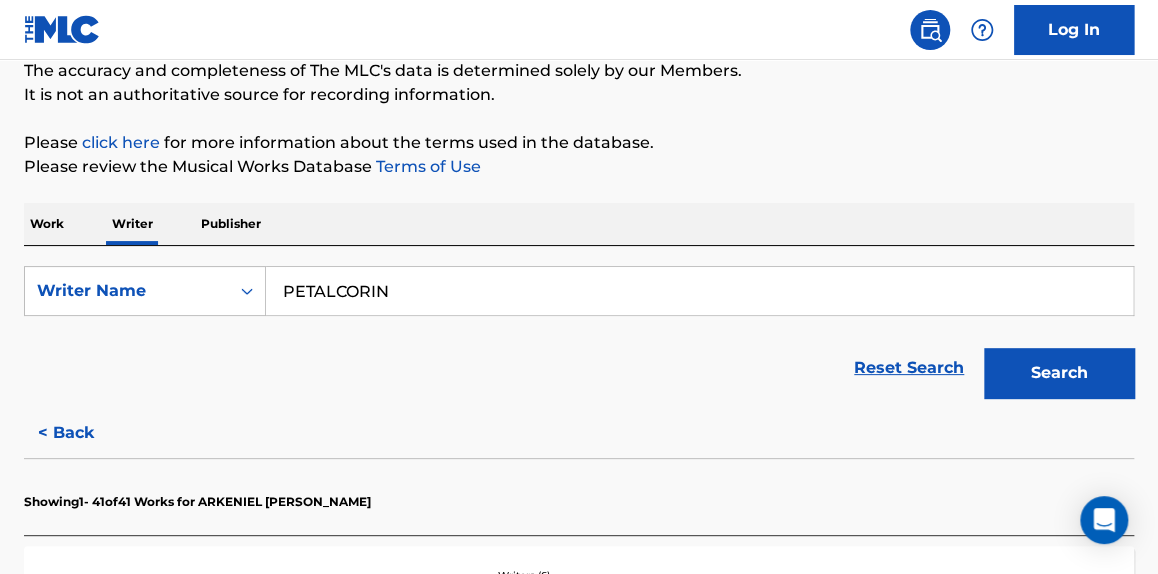 scroll, scrollTop: 5189, scrollLeft: 0, axis: vertical 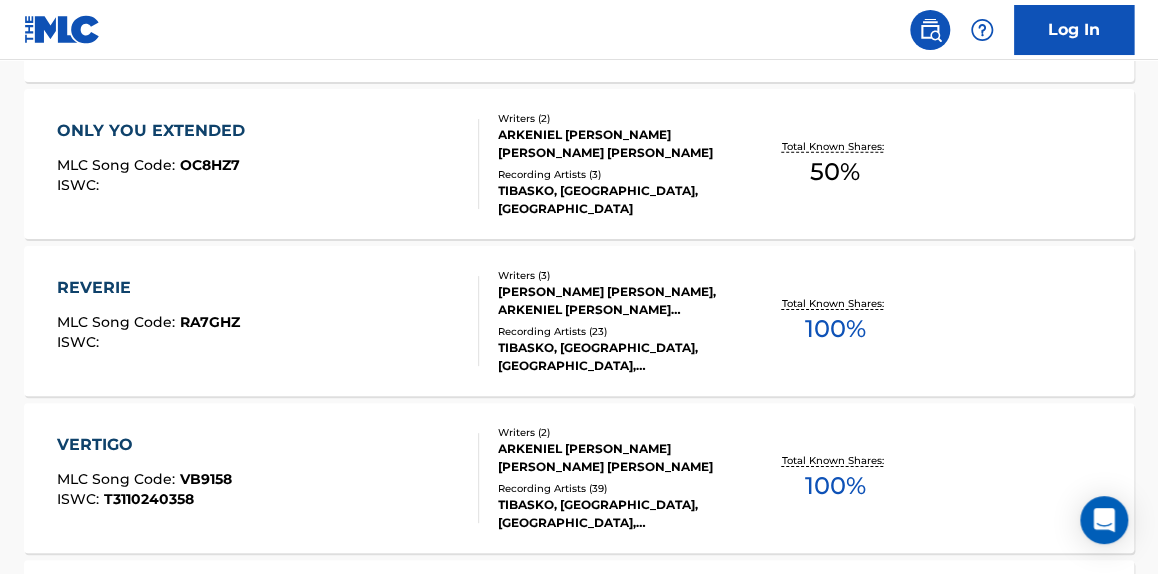click on "Total Known Shares: 100 %" at bounding box center (835, 321) 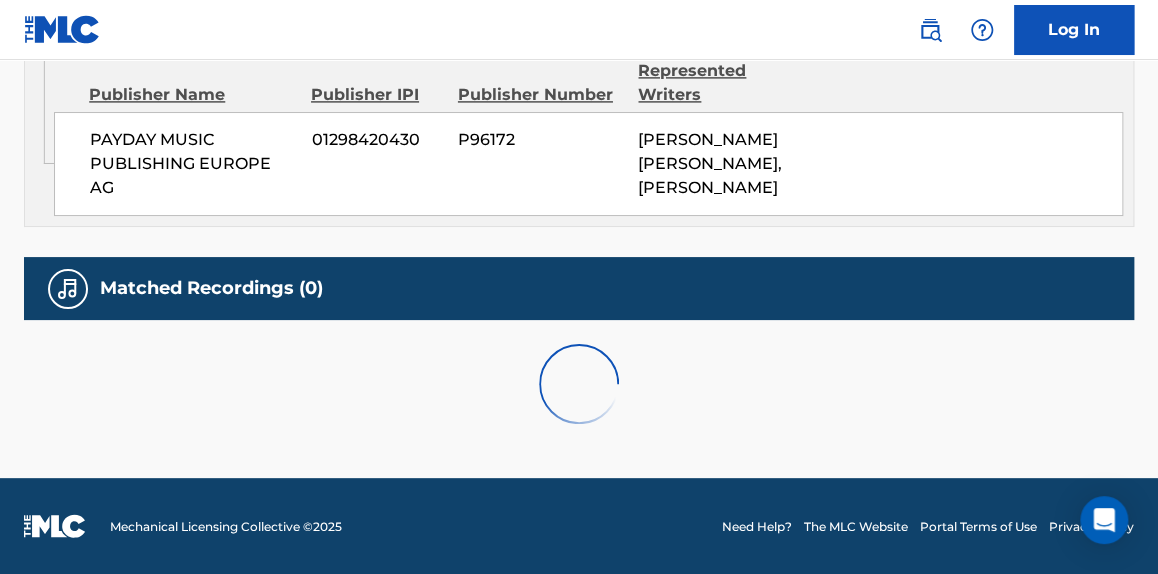 scroll, scrollTop: 0, scrollLeft: 0, axis: both 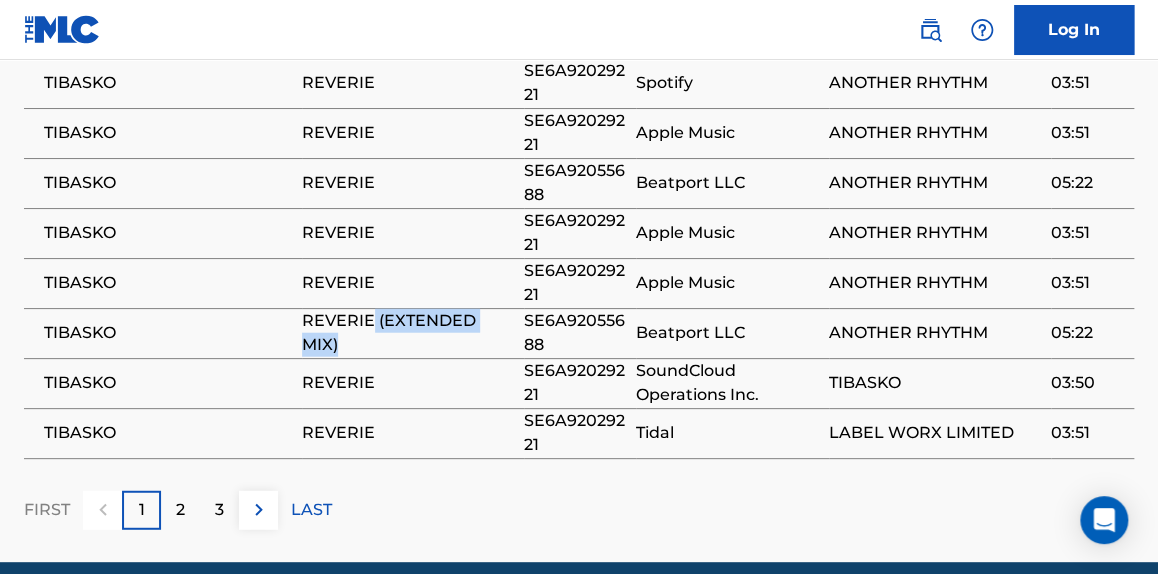 drag, startPoint x: 369, startPoint y: 345, endPoint x: 501, endPoint y: 367, distance: 133.82077 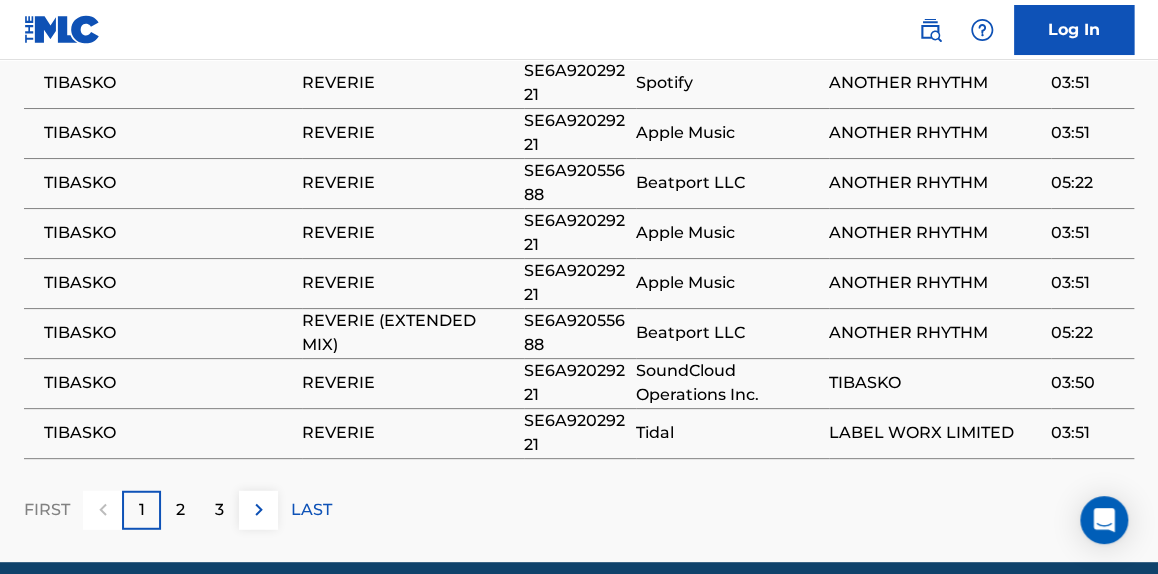 click on "SE6A92055688" at bounding box center [575, 333] 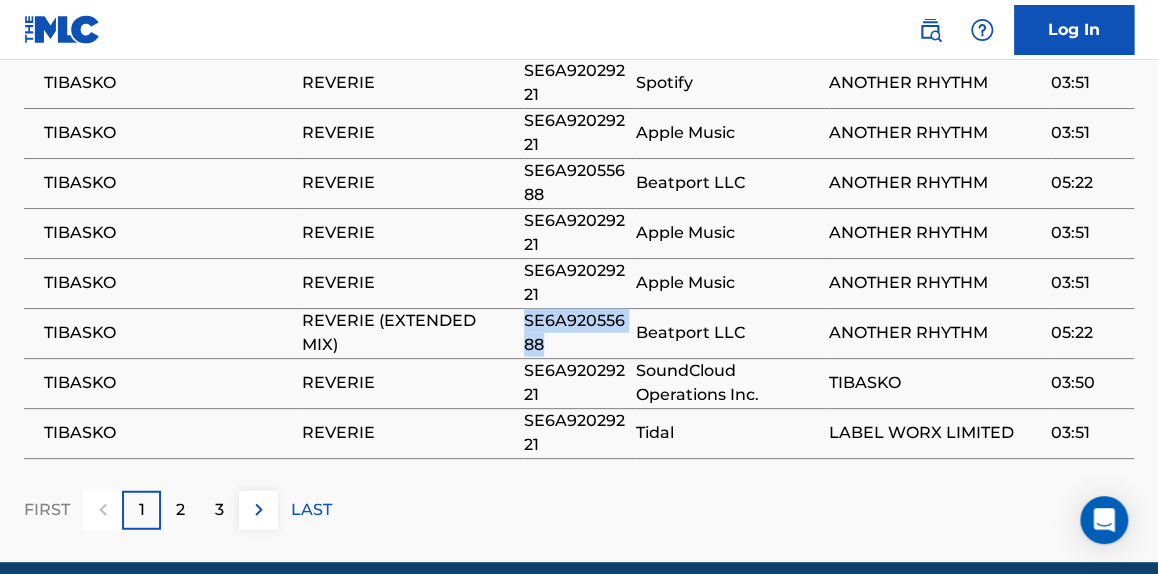 click on "SE6A92055688" at bounding box center (575, 333) 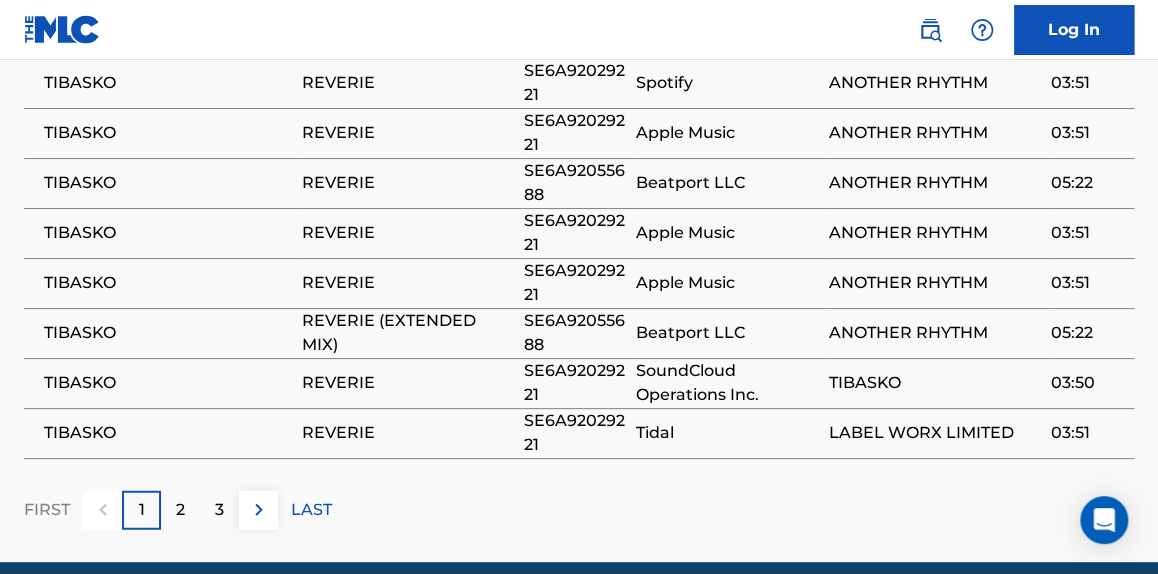 click on "SE6A92029221" at bounding box center (575, 383) 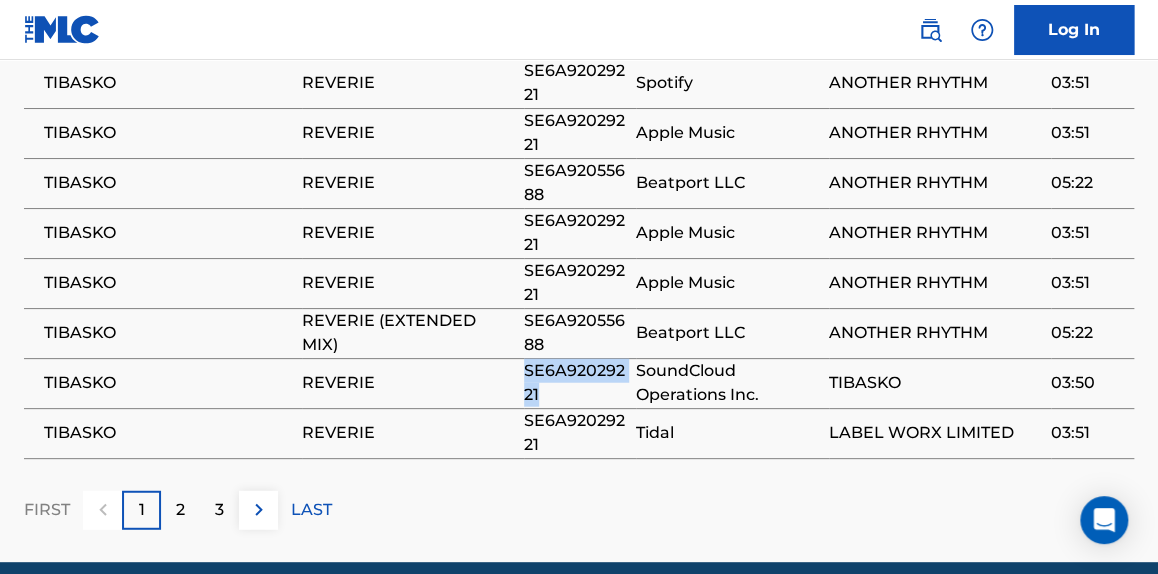 click on "SE6A92029221" at bounding box center (575, 383) 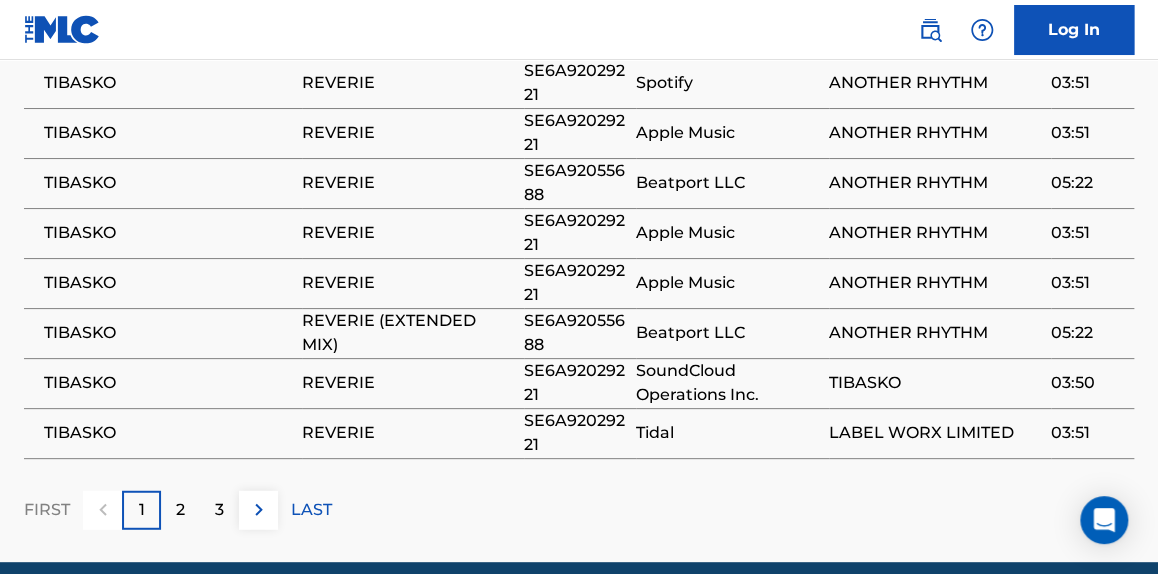 drag, startPoint x: 1156, startPoint y: 442, endPoint x: 1161, endPoint y: 410, distance: 32.38827 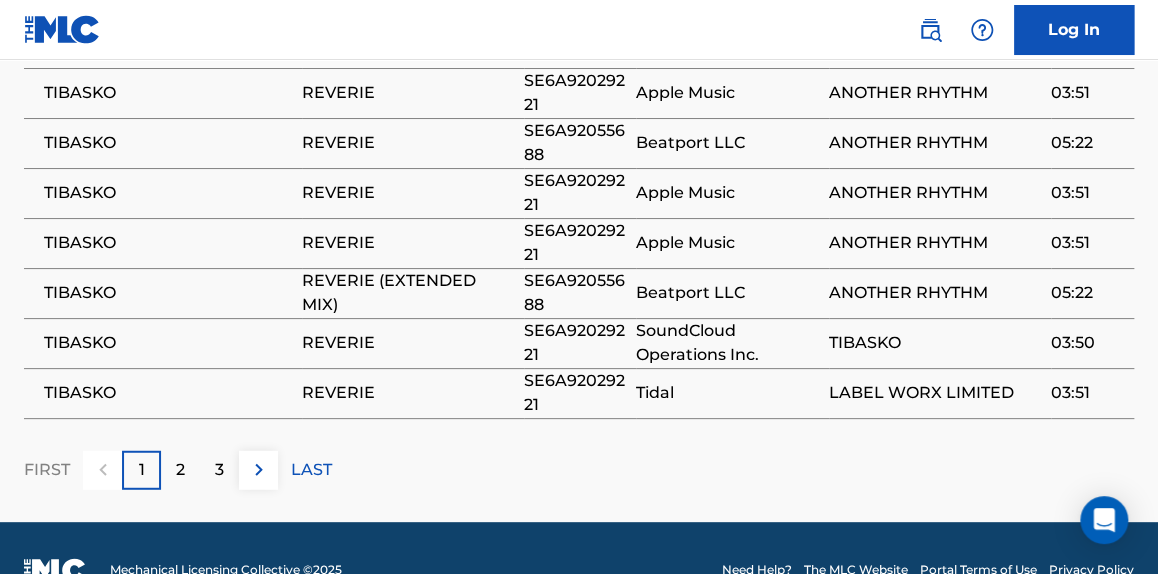 scroll, scrollTop: 1564, scrollLeft: 0, axis: vertical 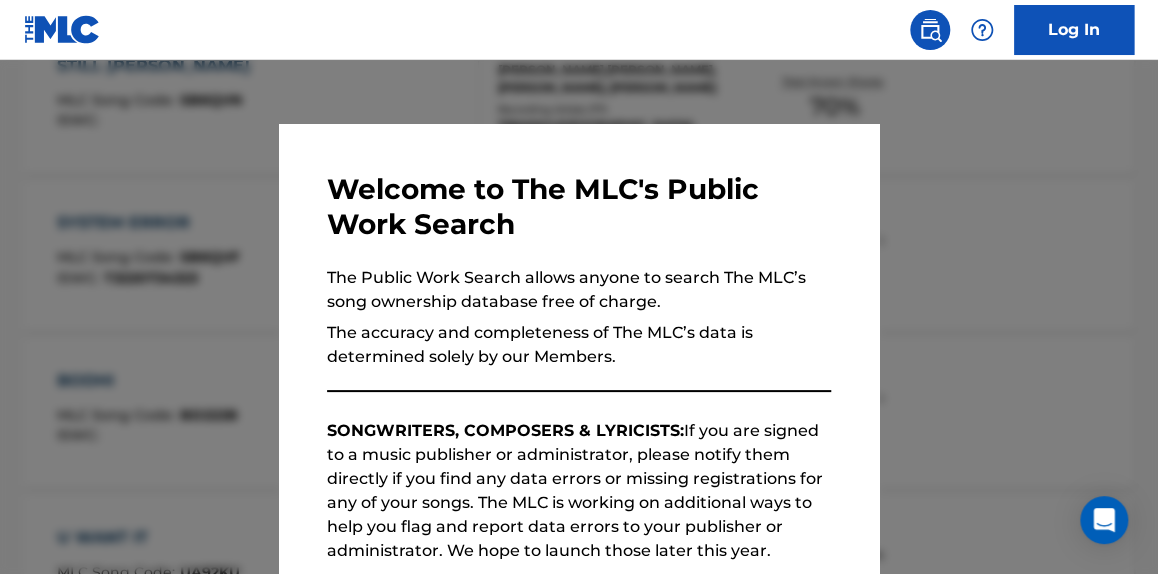 click at bounding box center [579, 347] 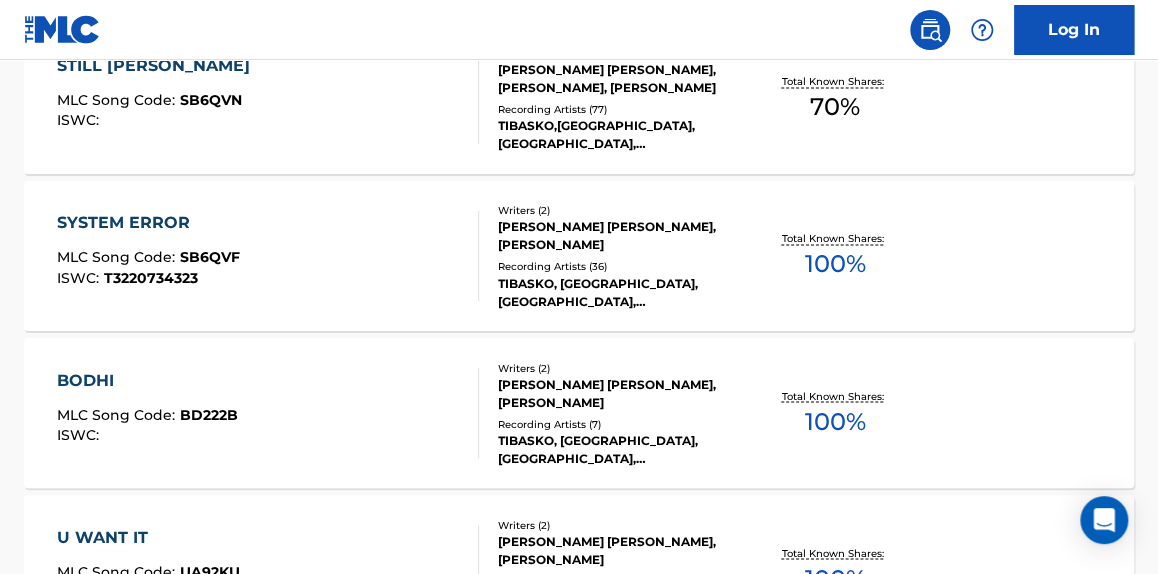 scroll, scrollTop: 5503, scrollLeft: 0, axis: vertical 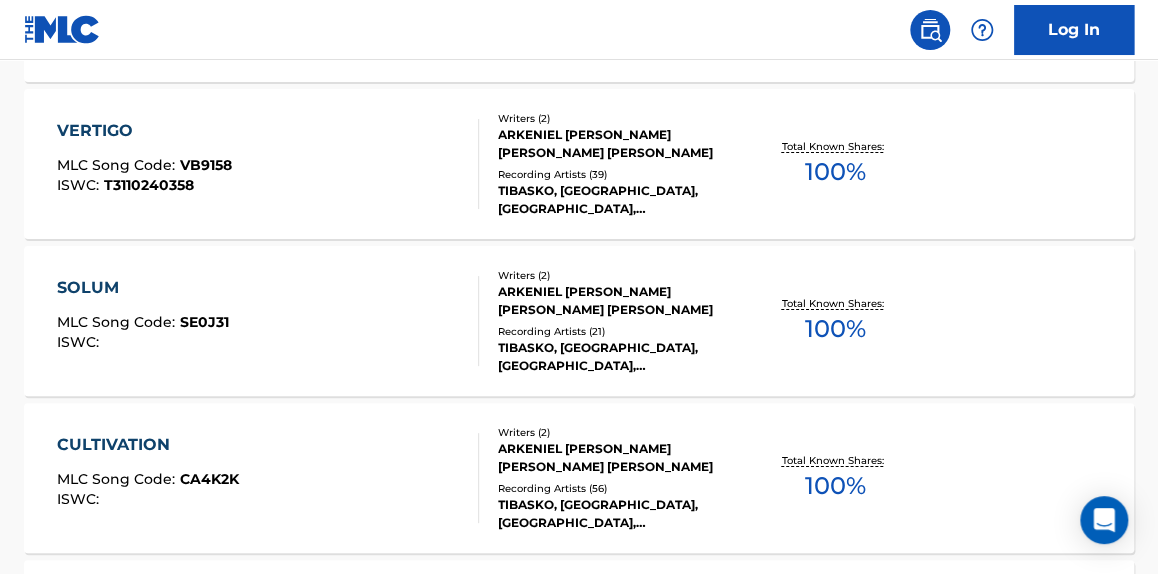 click on "100 %" at bounding box center [834, 329] 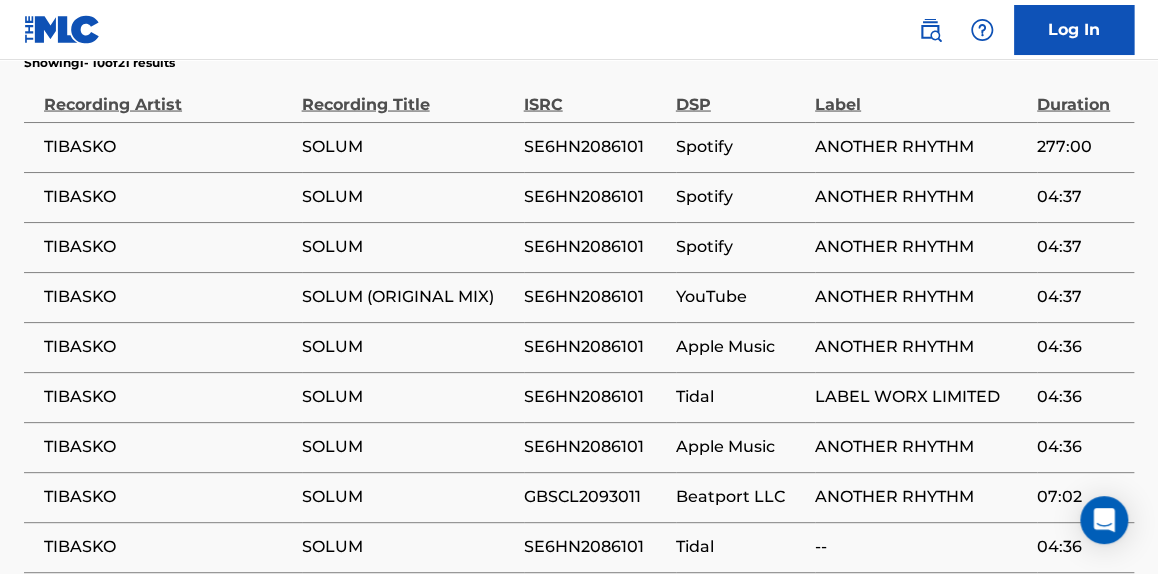 scroll, scrollTop: 1448, scrollLeft: 0, axis: vertical 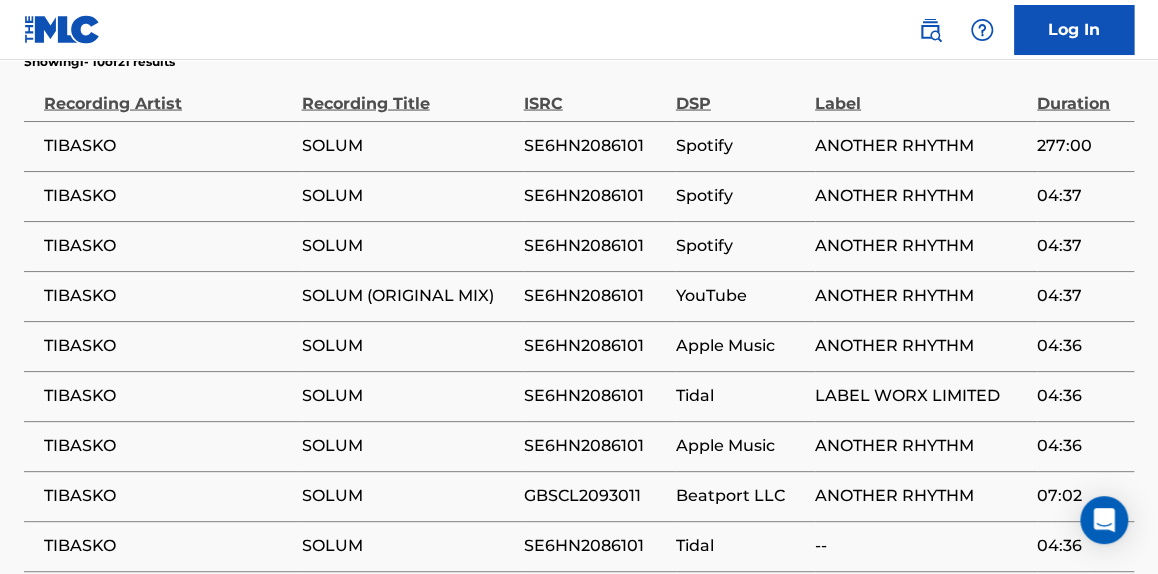 click on "SE6HN2086101" at bounding box center (595, 346) 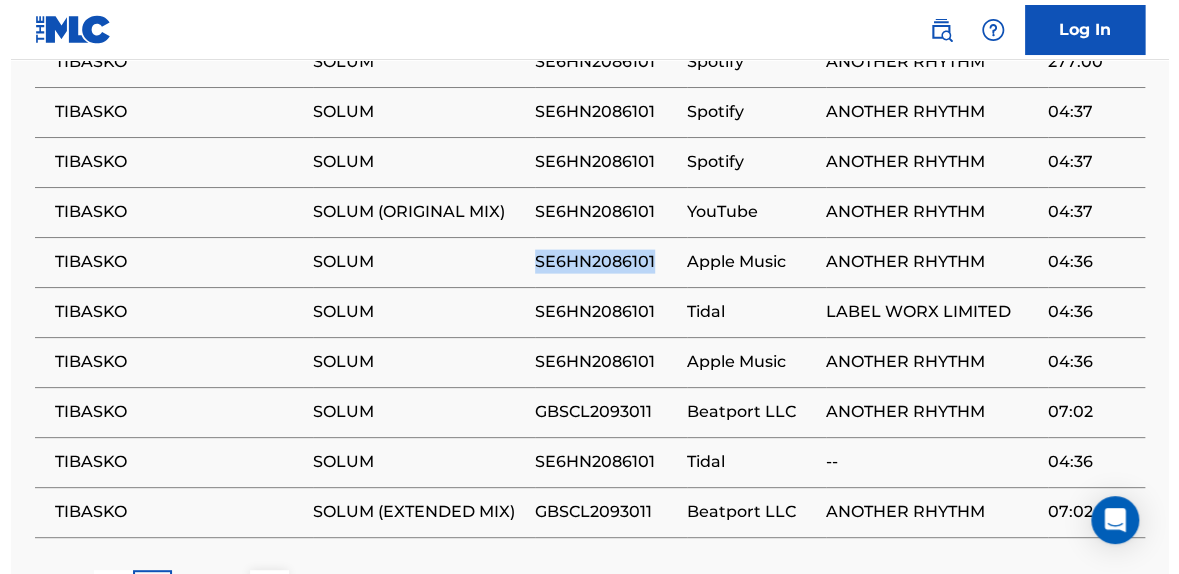 scroll, scrollTop: 1548, scrollLeft: 0, axis: vertical 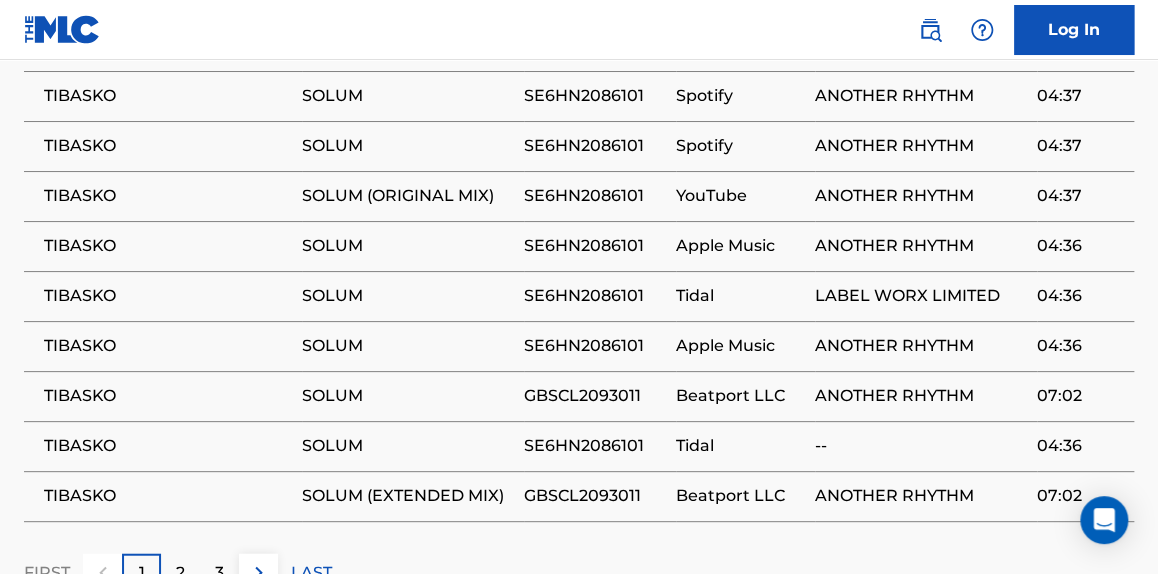 click on "GBSCL2093011" at bounding box center [595, 396] 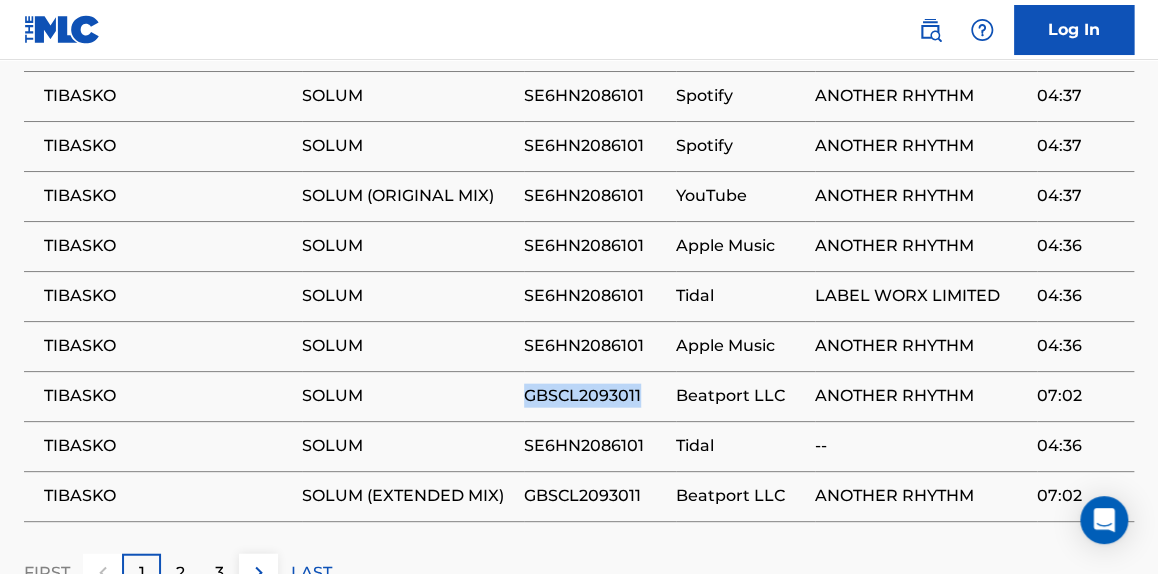 click on "GBSCL2093011" at bounding box center (595, 396) 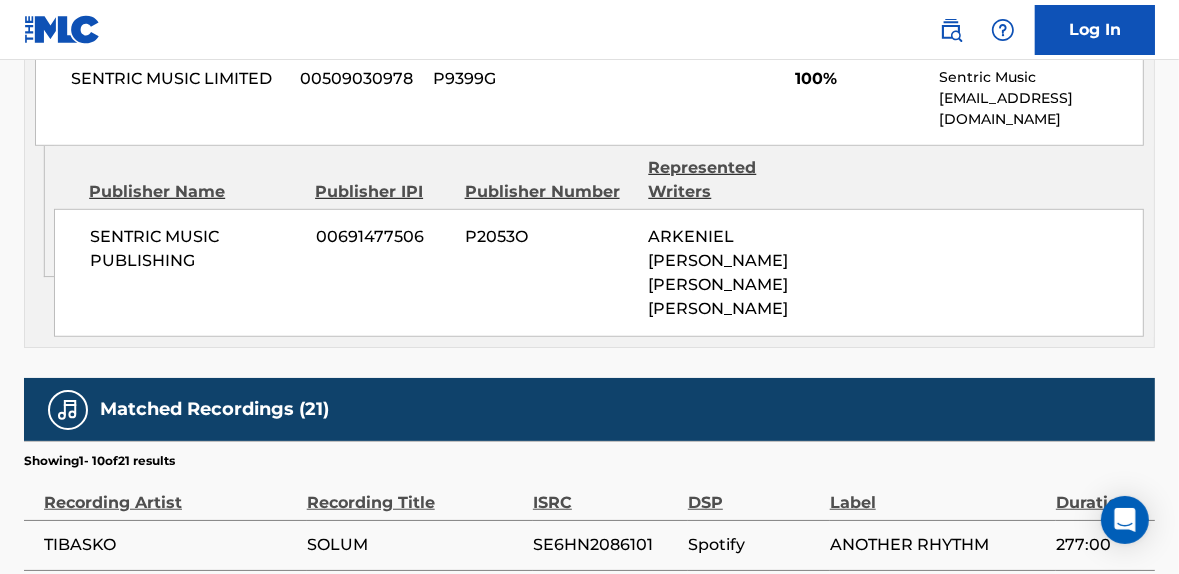 scroll, scrollTop: 796, scrollLeft: 0, axis: vertical 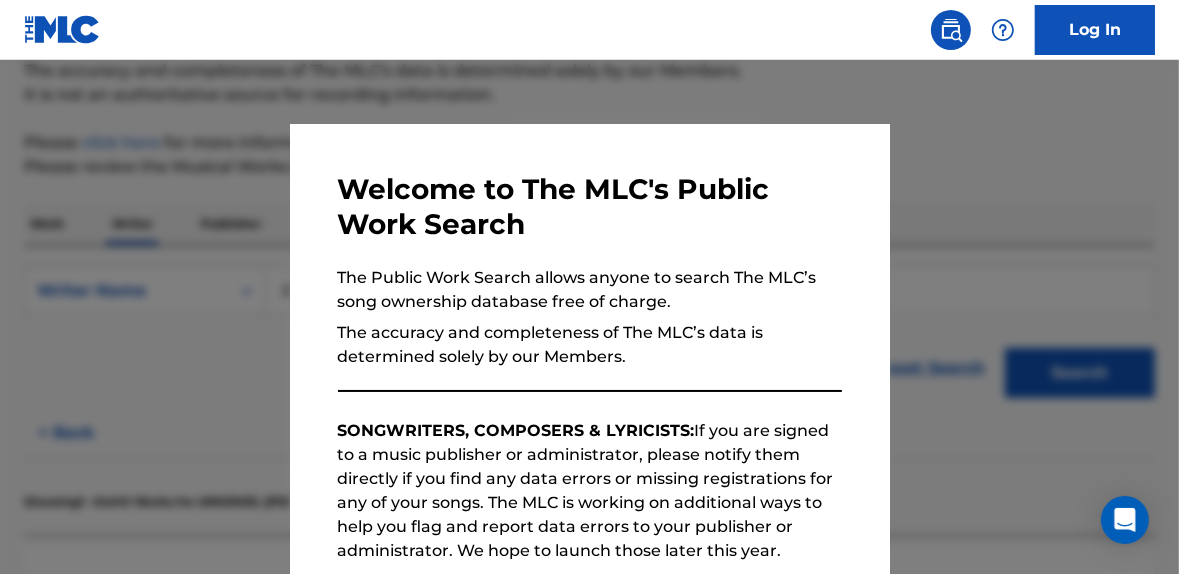 click at bounding box center [589, 347] 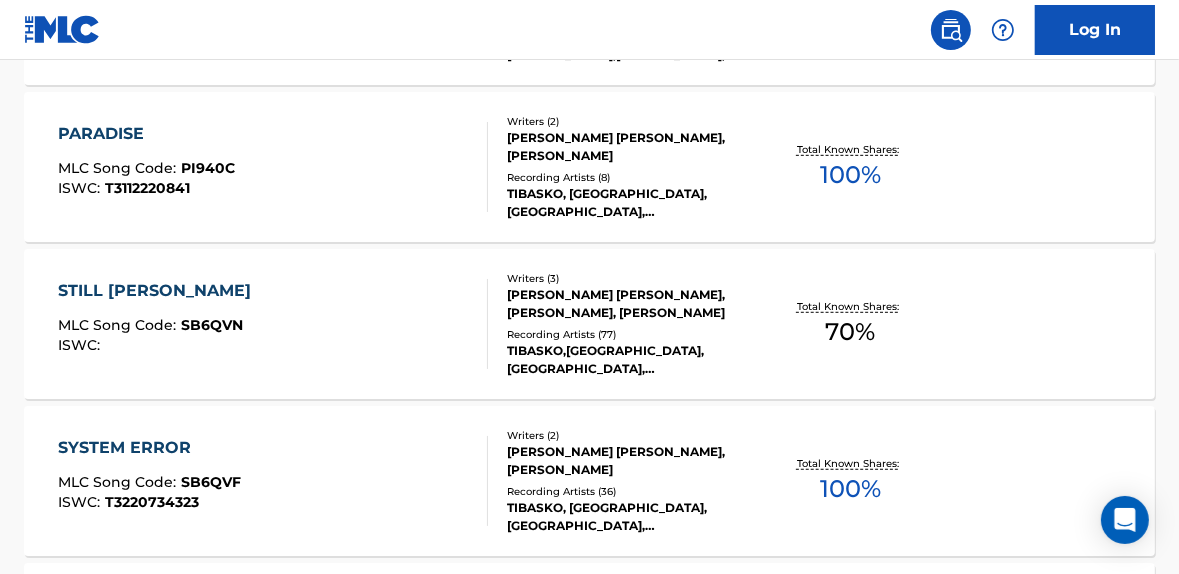 scroll, scrollTop: 1019, scrollLeft: 0, axis: vertical 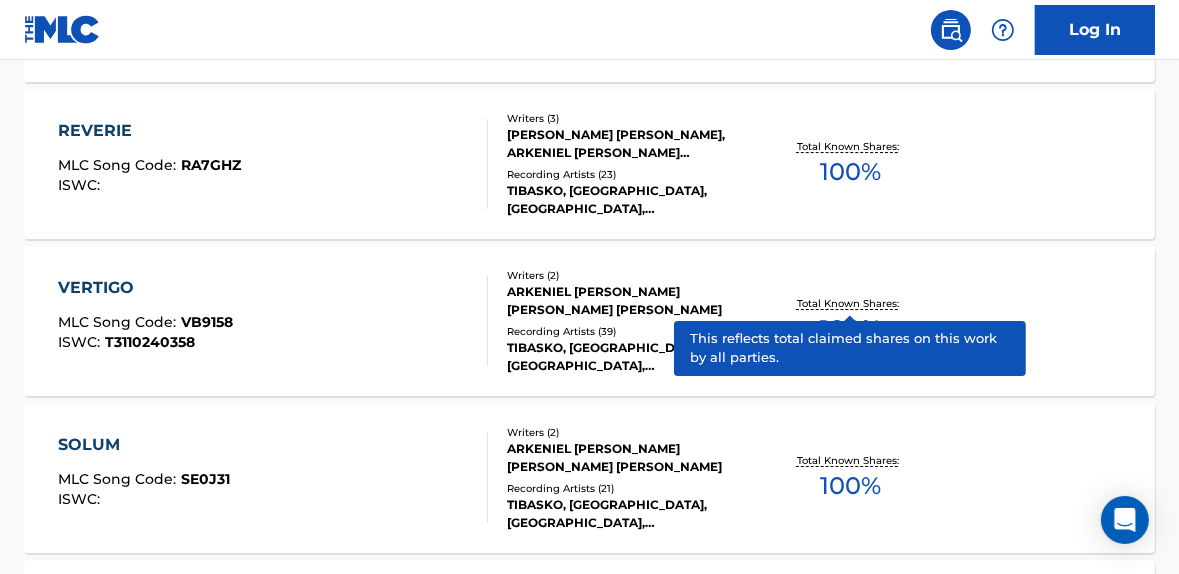 click on "Total Known Shares:" at bounding box center [850, 303] 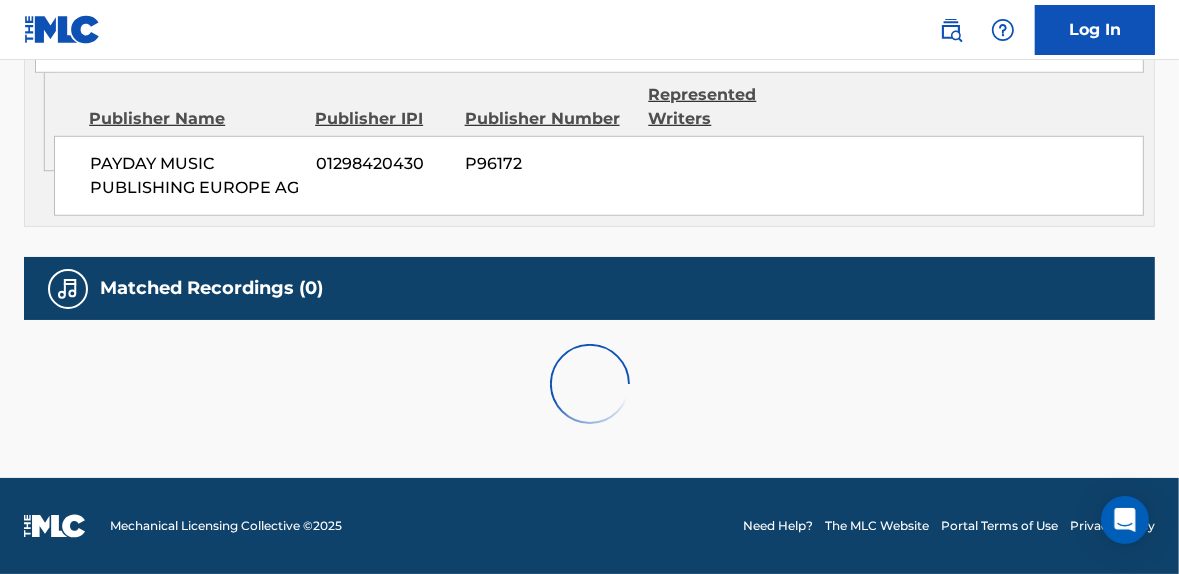 scroll, scrollTop: 0, scrollLeft: 0, axis: both 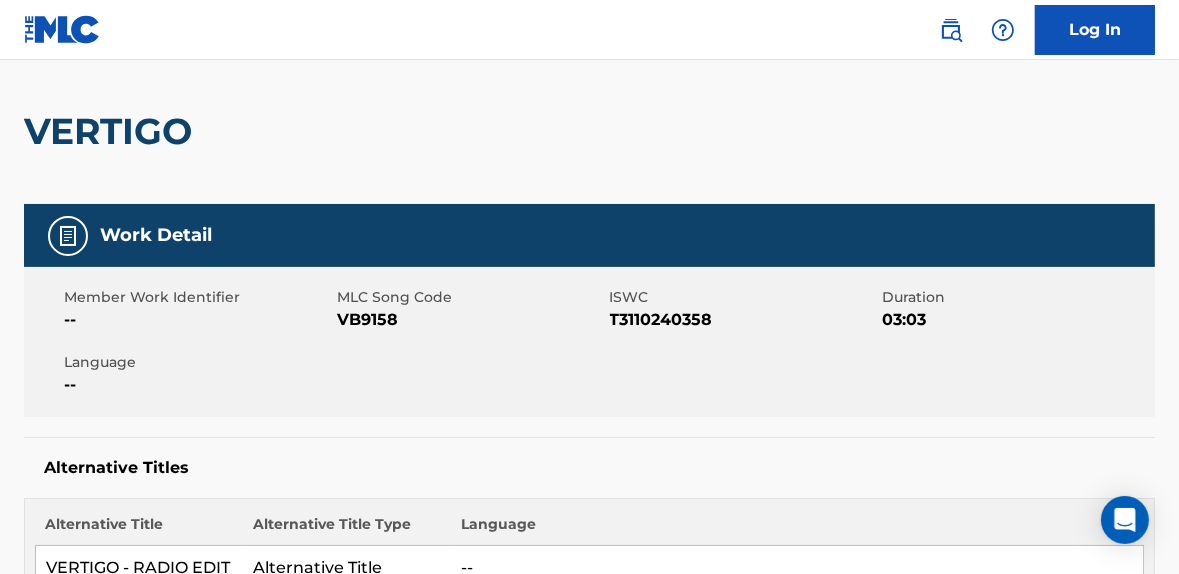 click on "T3110240358" at bounding box center (744, 320) 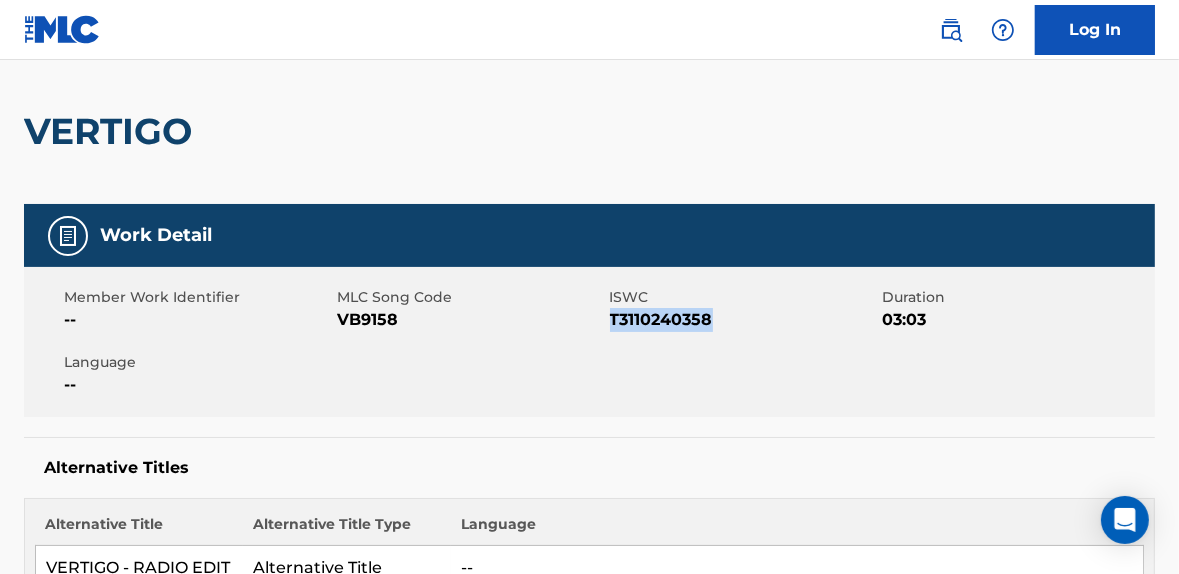 click on "T3110240358" at bounding box center [744, 320] 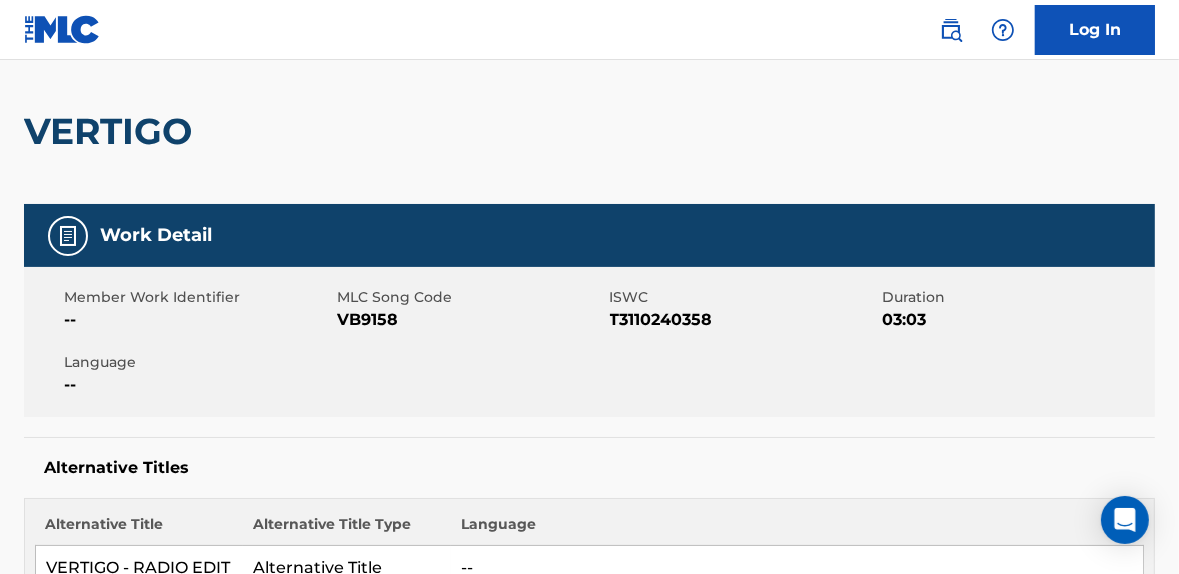 click on "VERTIGO" at bounding box center (589, 131) 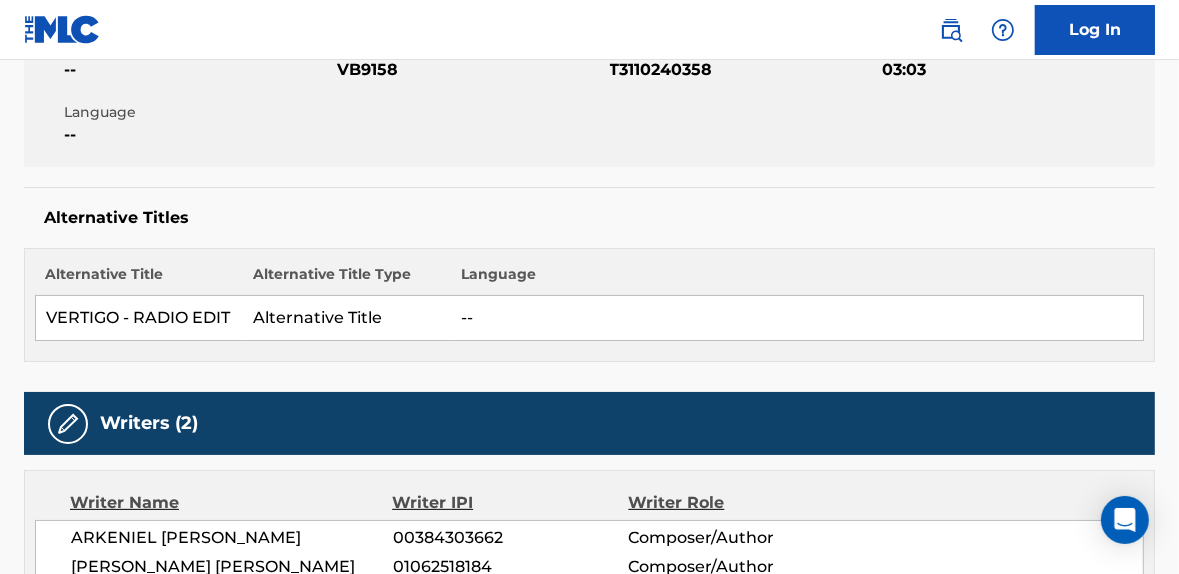 scroll, scrollTop: 406, scrollLeft: 0, axis: vertical 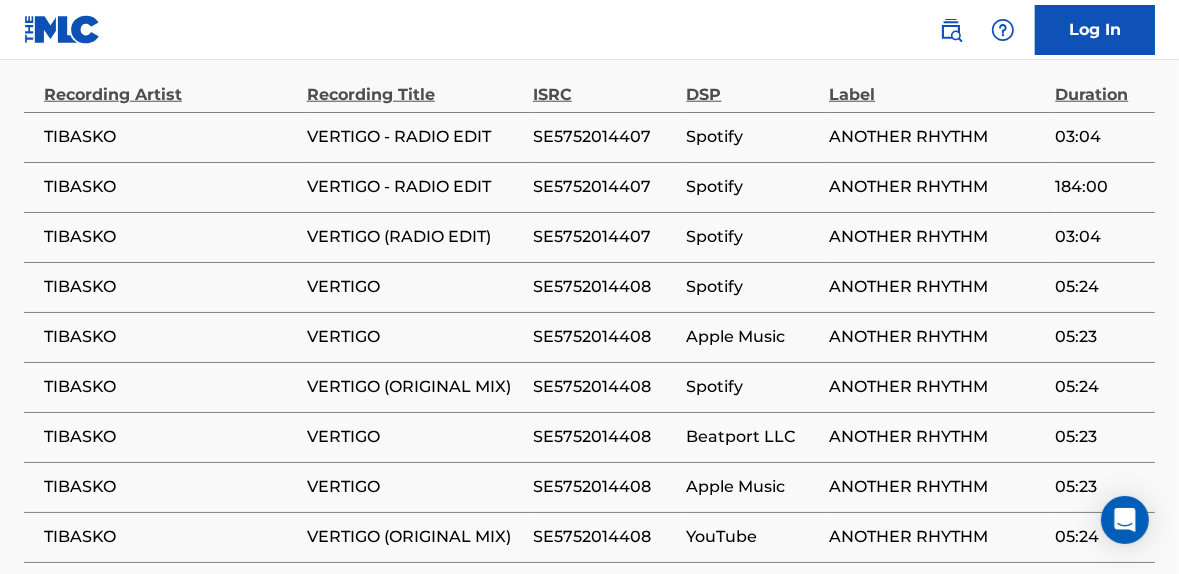click on "SE5752014407" at bounding box center (605, 137) 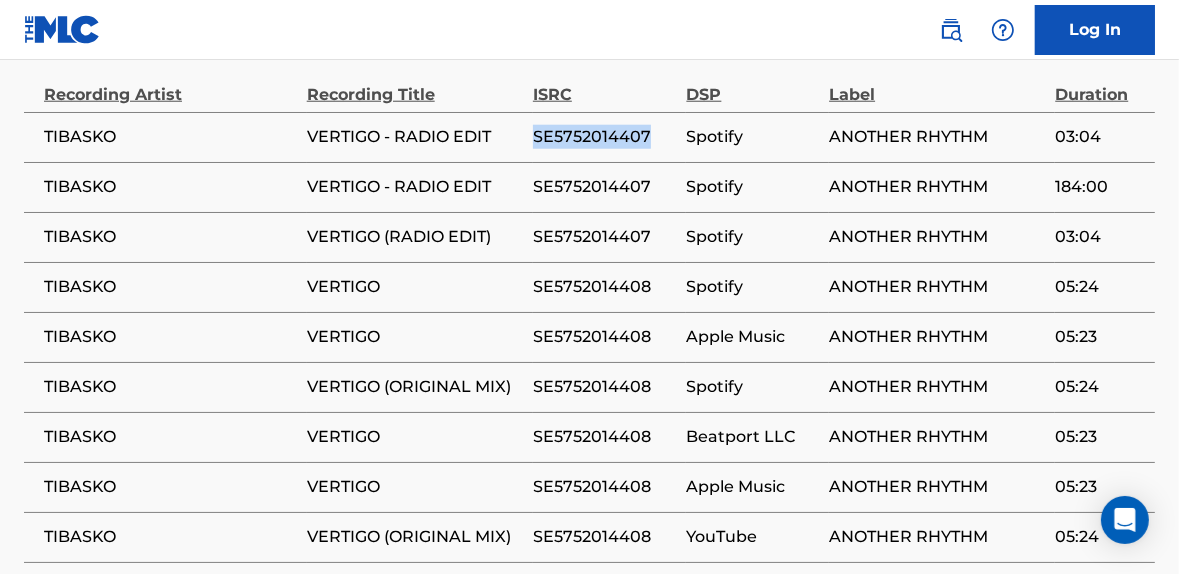 click on "SE5752014407" at bounding box center (605, 137) 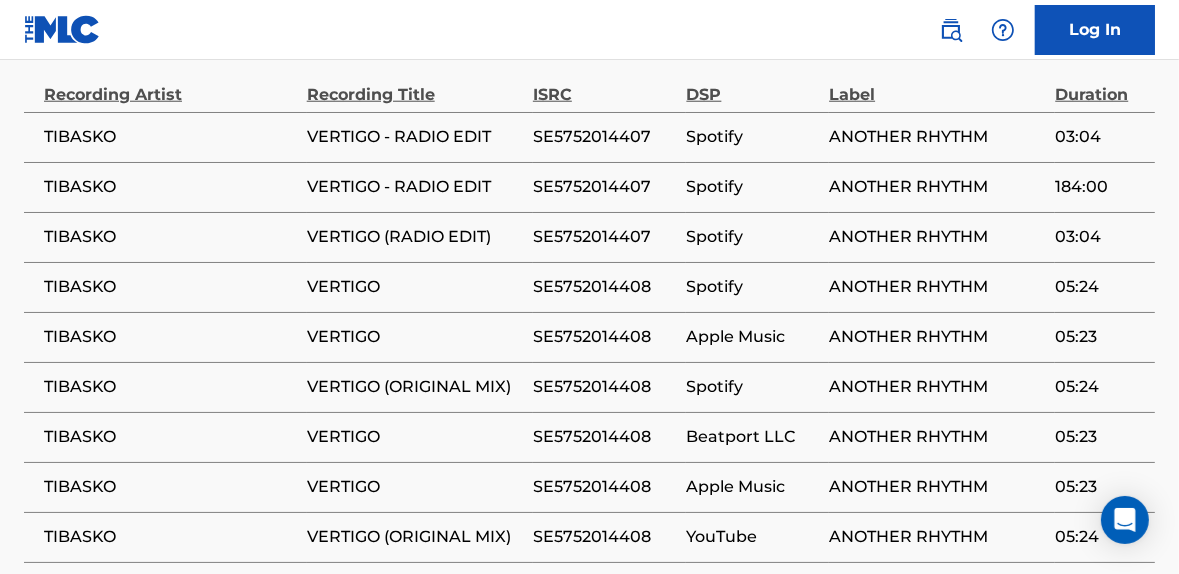 click on "SE5752014408" at bounding box center [605, 287] 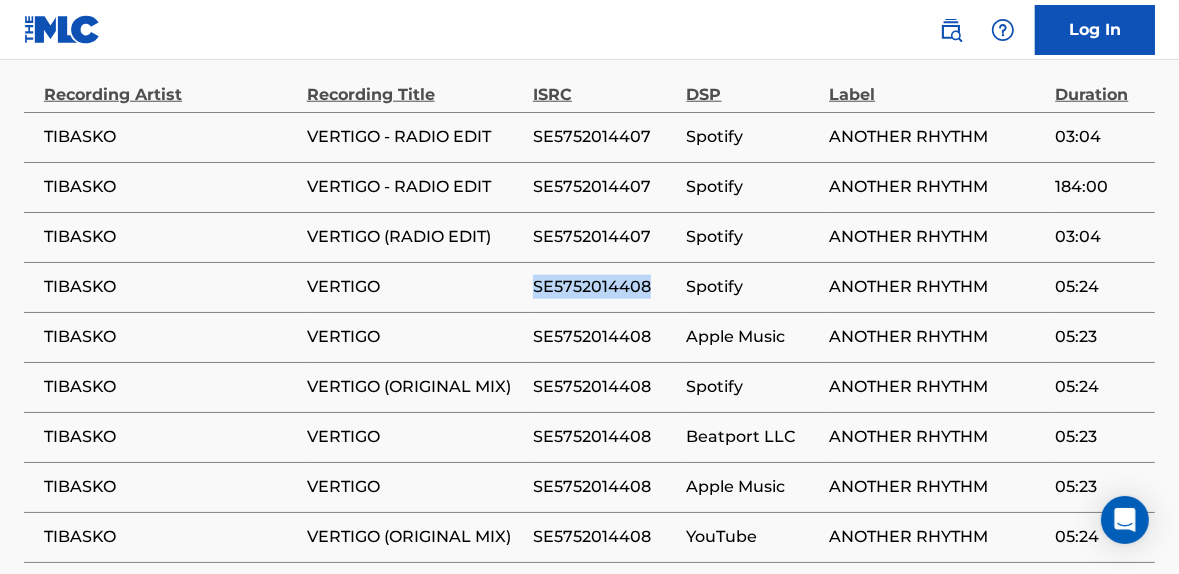 click on "SE5752014408" at bounding box center (605, 287) 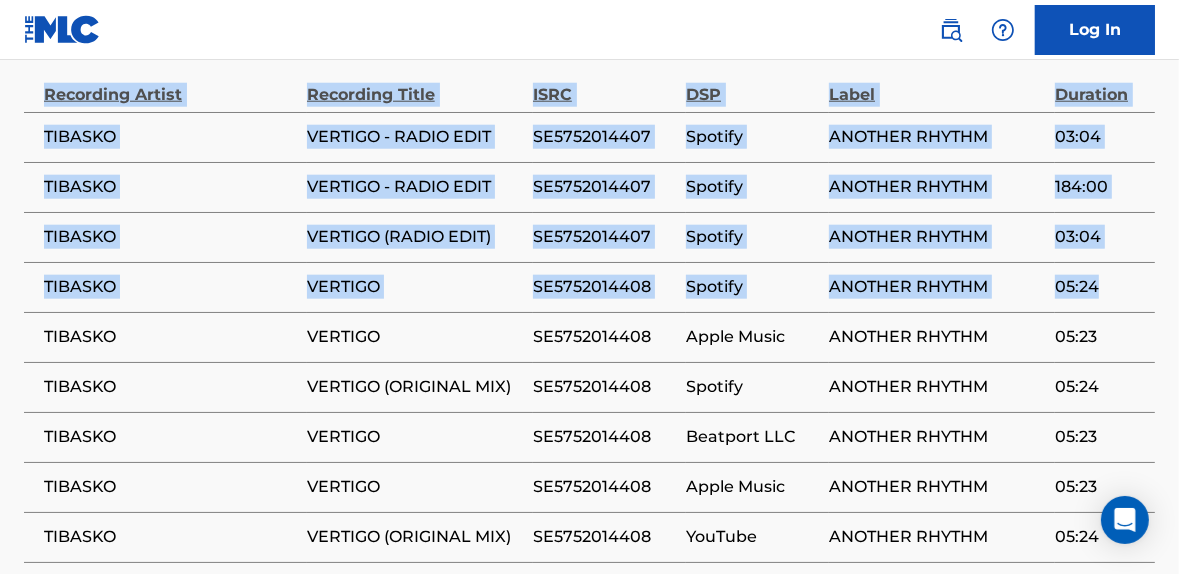 click on "< Back to public search results Copy work link VERTIGO     Work Detail   Member Work Identifier -- MLC Song Code VB9158 ISWC T3110240358 Duration 03:03 Language -- Alternative Titles Alternative Title Alternative Title Type Language VERTIGO - RADIO EDIT Alternative Title -- Writers   (2) Writer Name Writer IPI Writer Role [PERSON_NAME] 00384303662 Composer/Author [PERSON_NAME] [PERSON_NAME] 01062518184 Composer/Author Publishers   (1) Total shares:  100 % Administrator Name Administrator IPI Administrator Number Collection Share Contact Details PAYDAY TUNES 01295254826 P4661Z 100% Payday Publishing [STREET_ADDRESS][US_STATE][US_STATE] [PHONE_NUMBER] [EMAIL_ADDRESS][DOMAIN_NAME] Admin Original Publisher Connecting Line Publisher Name Publisher IPI Publisher Number Represented Writers PAYDAY MUSIC PUBLISHING EUROPE AG 01298420430 P96172 Total shares:  100 % Matched Recordings   (39) Showing  1  -   10  of  39   results   Recording Artist Recording Title ISRC DSP Label Duration" at bounding box center (589, -405) 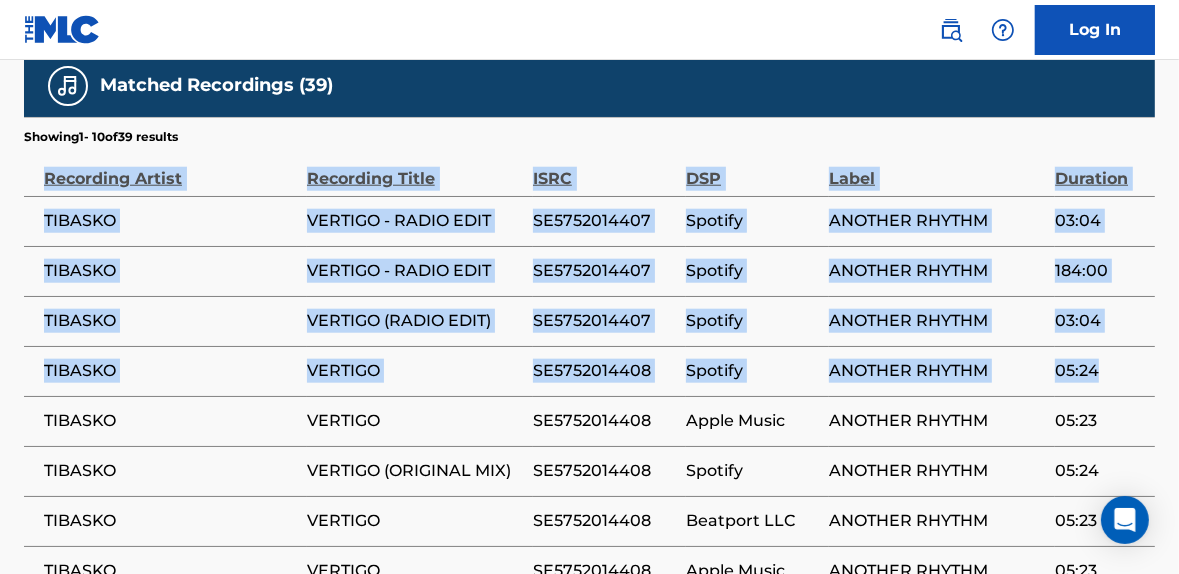 scroll, scrollTop: 1504, scrollLeft: 0, axis: vertical 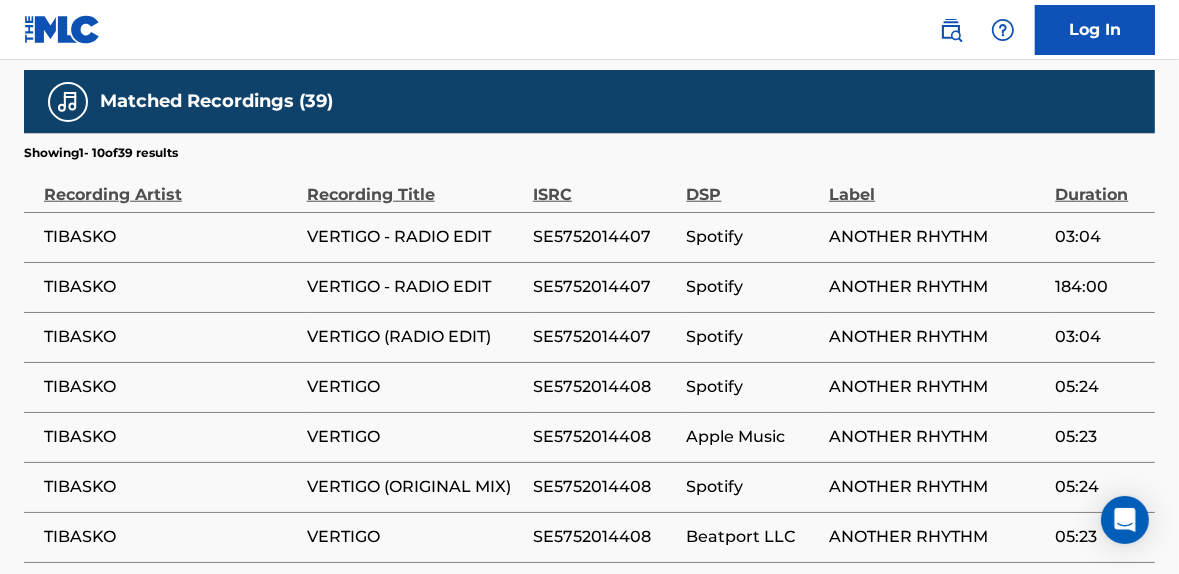 click on "Showing  1  -   10  of  39   results" at bounding box center [589, 147] 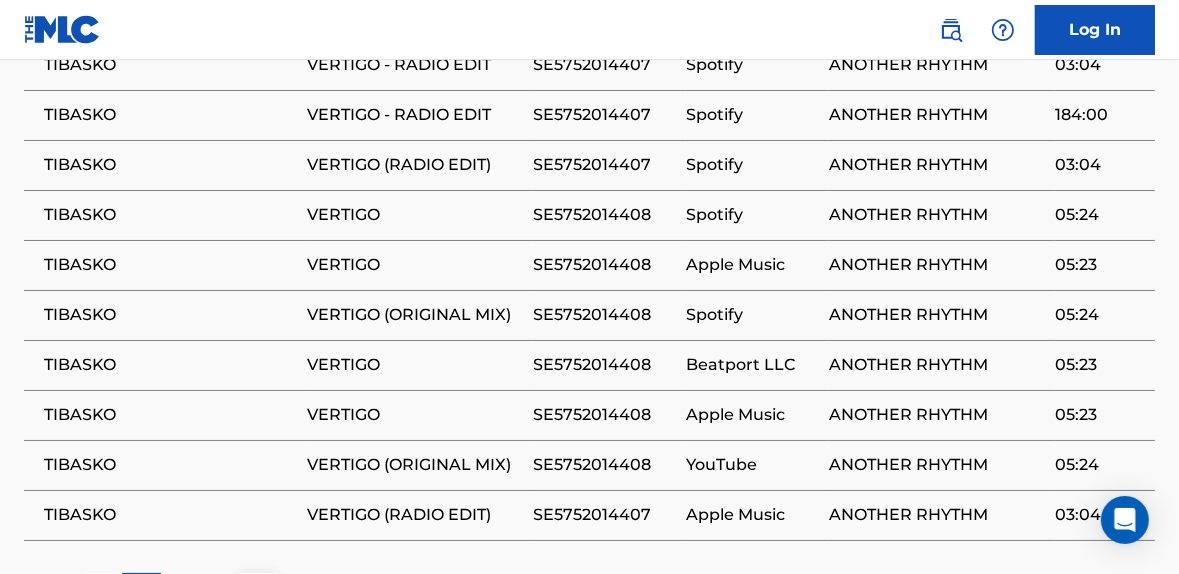scroll, scrollTop: 1673, scrollLeft: 0, axis: vertical 